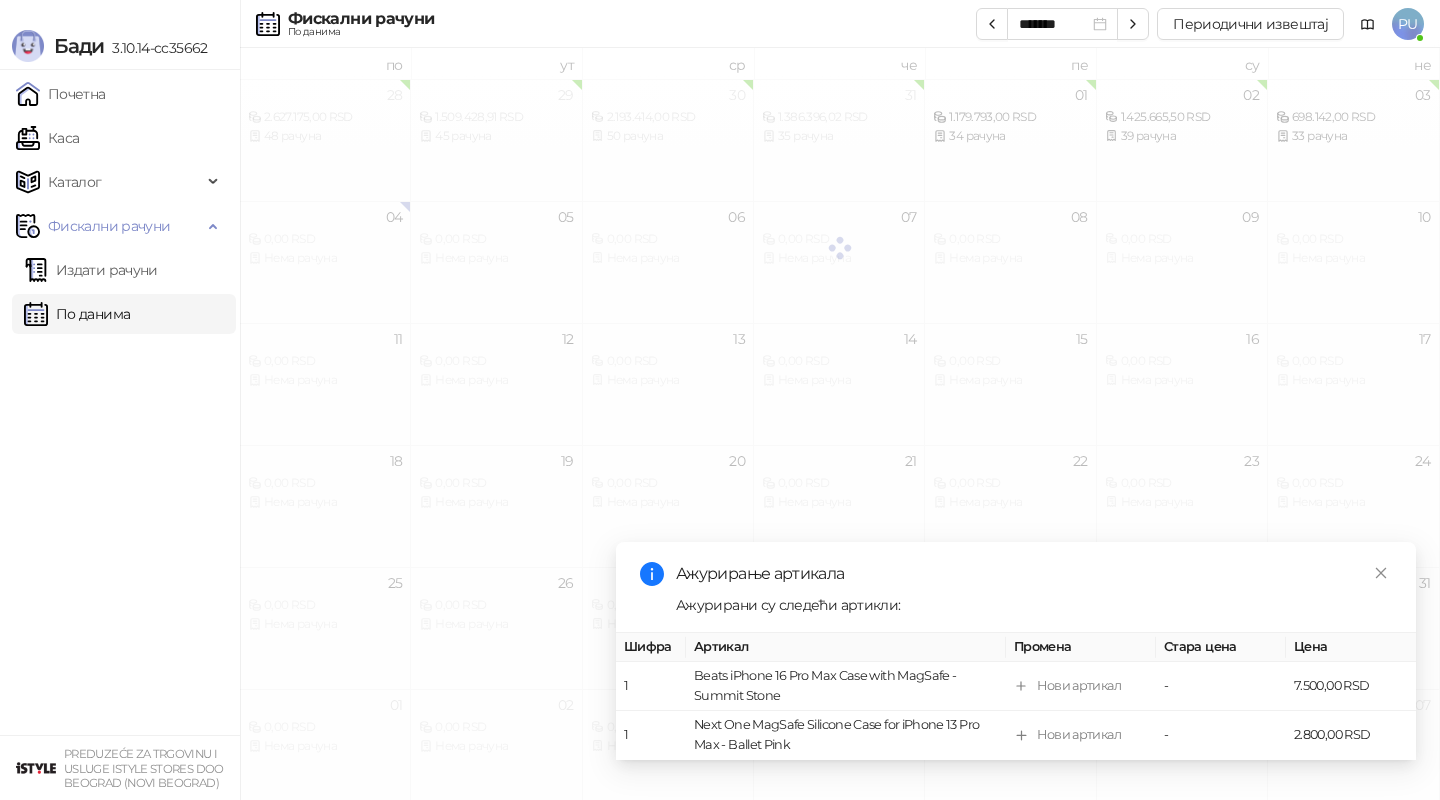 scroll, scrollTop: 0, scrollLeft: 0, axis: both 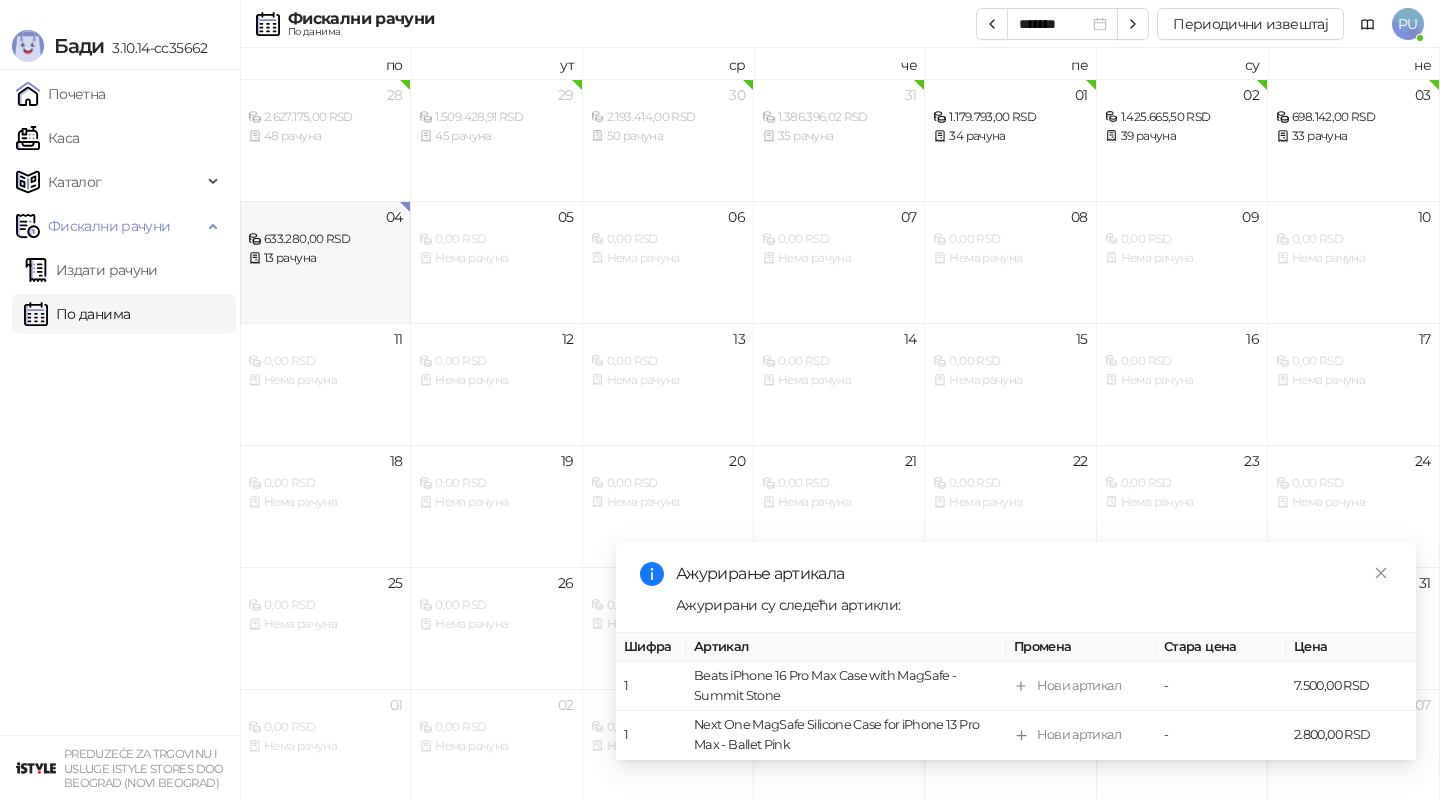 click on "13 рачуна" at bounding box center [325, 258] 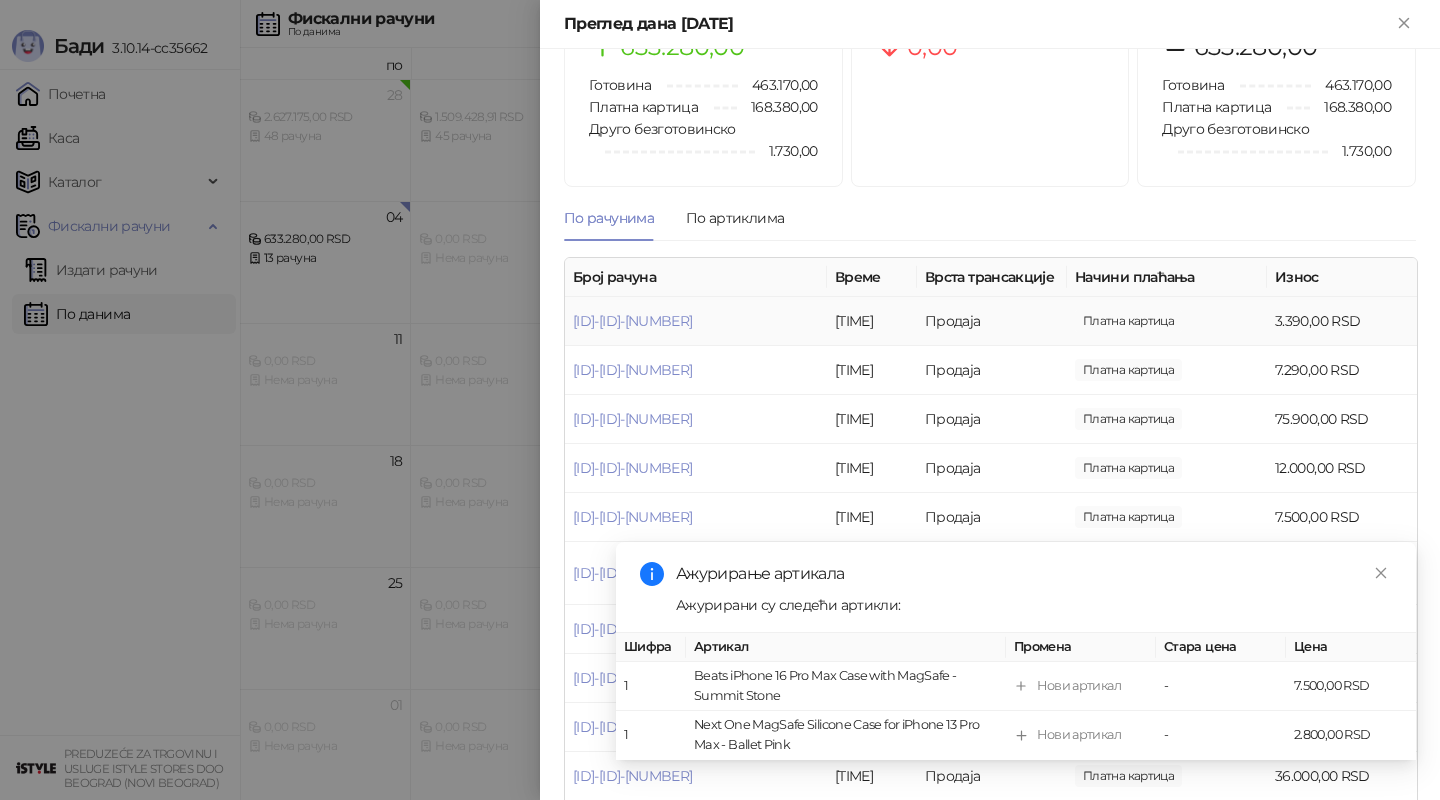 scroll, scrollTop: 0, scrollLeft: 0, axis: both 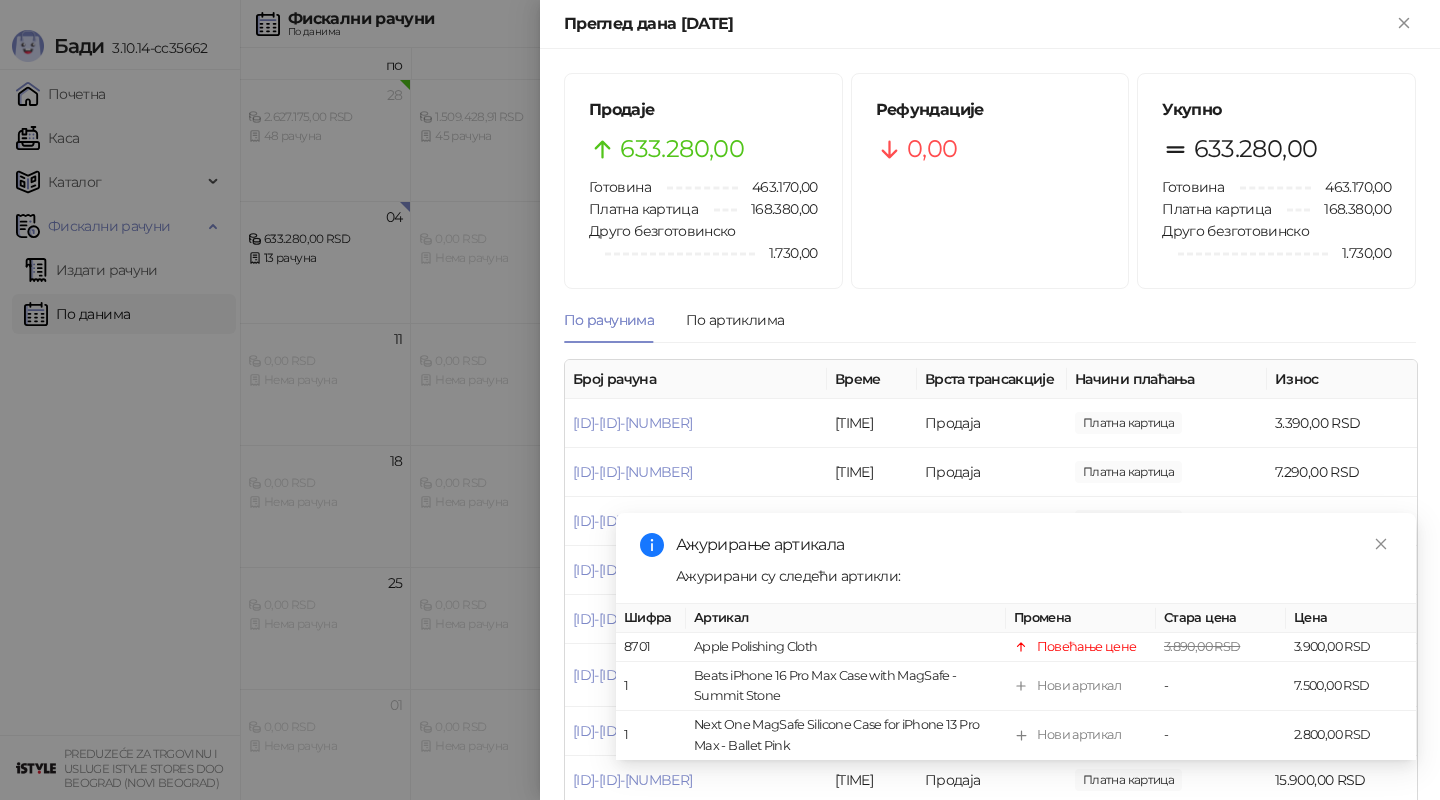 click at bounding box center (720, 400) 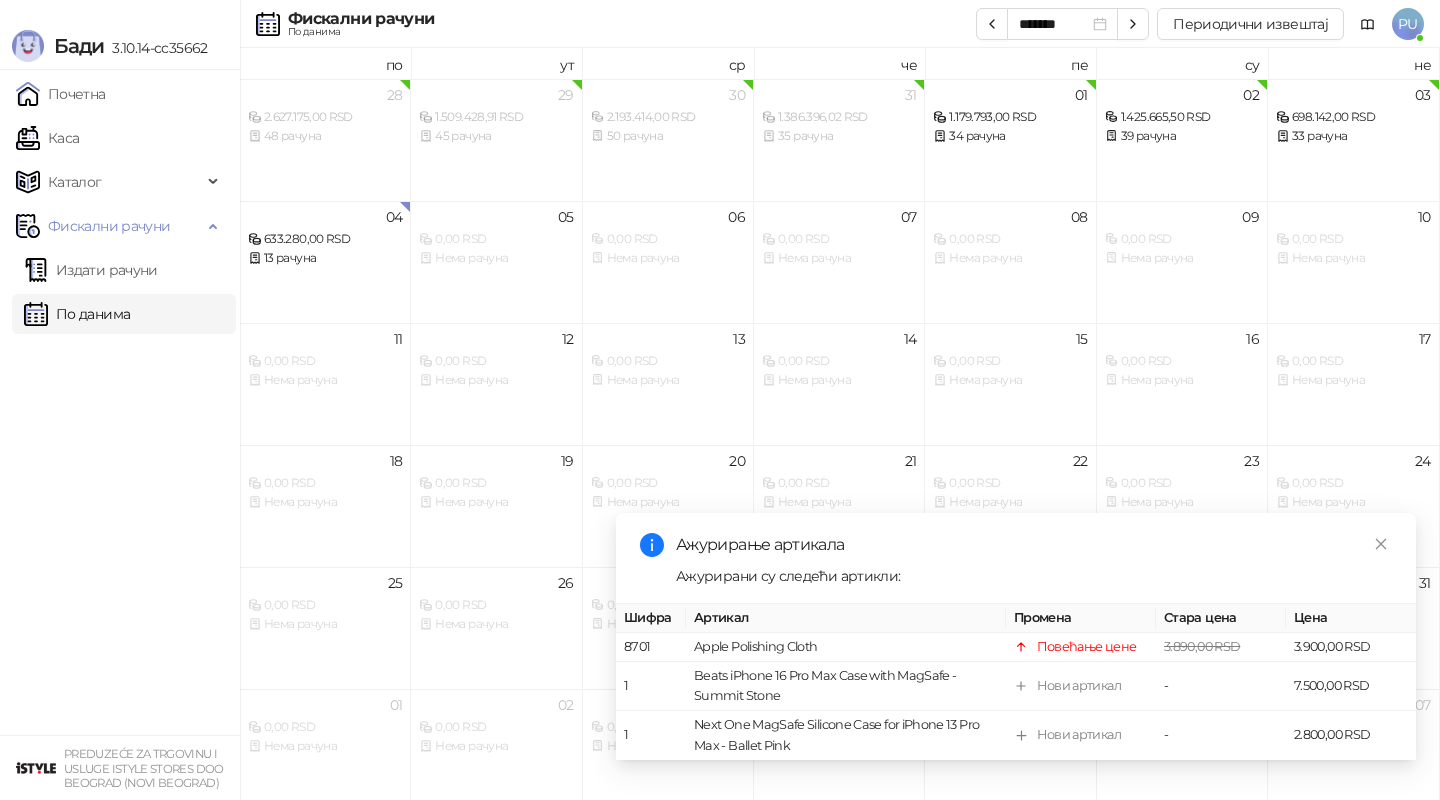 click on "По данима" at bounding box center [77, 314] 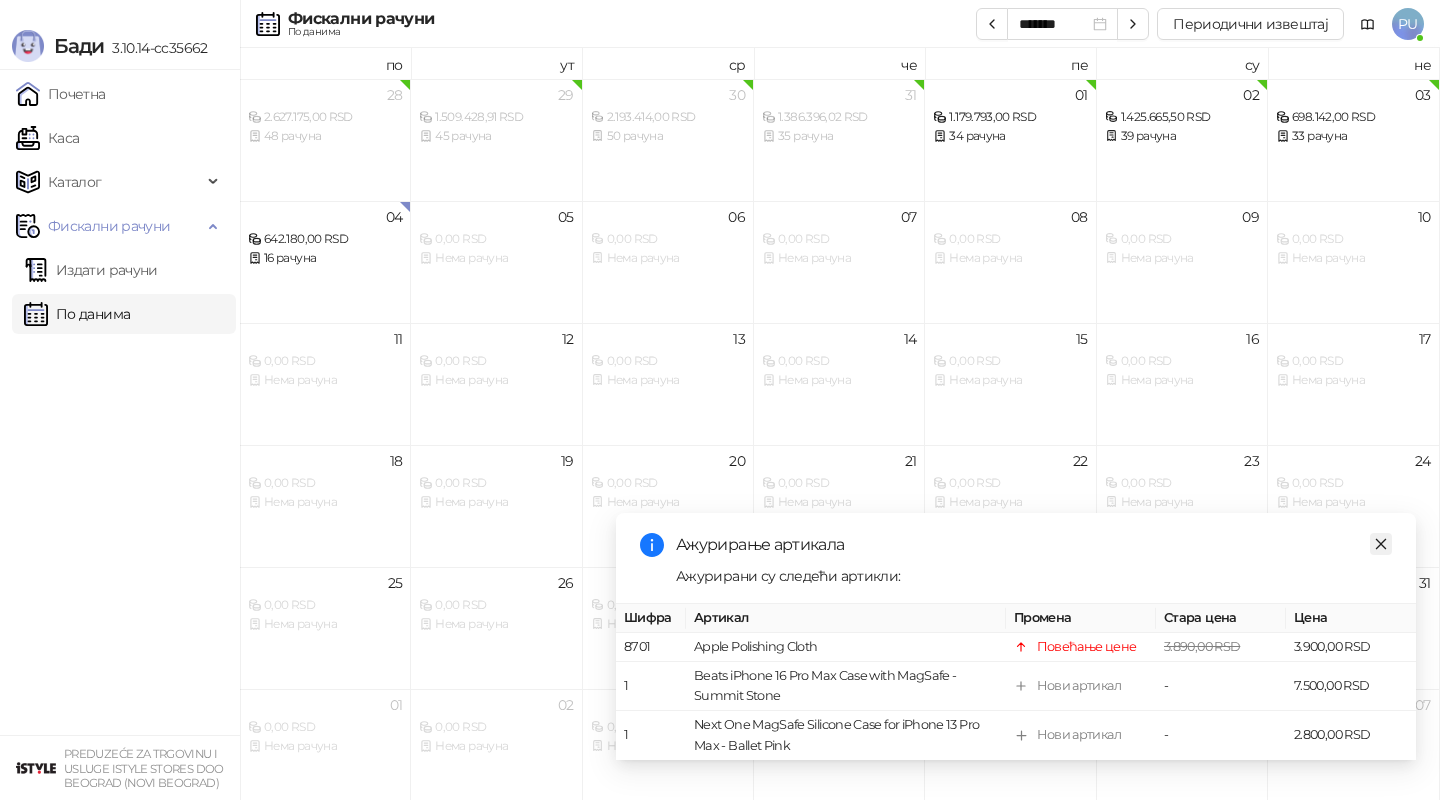 click 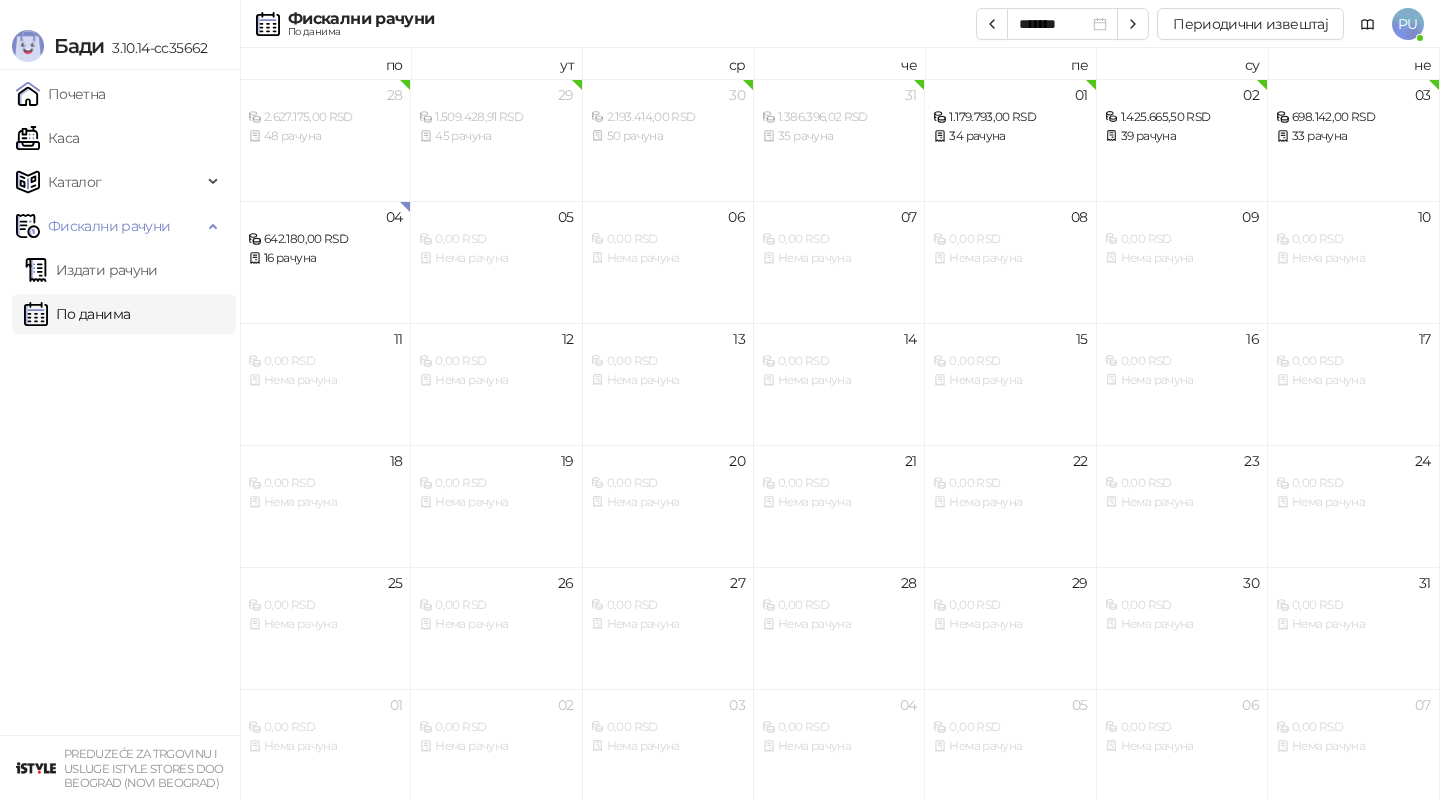 click on "По данима" at bounding box center [77, 314] 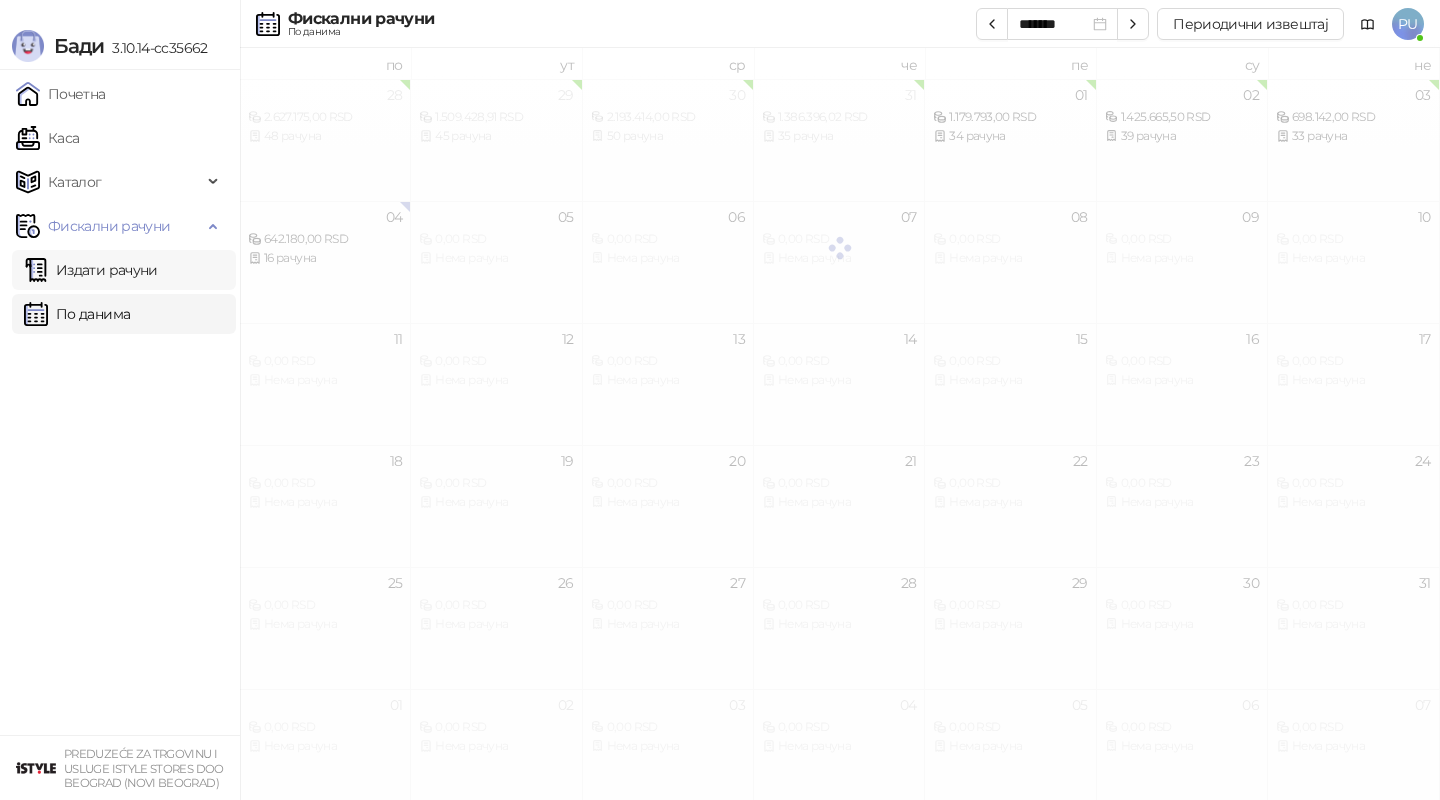 click on "Издати рачуни" at bounding box center [91, 270] 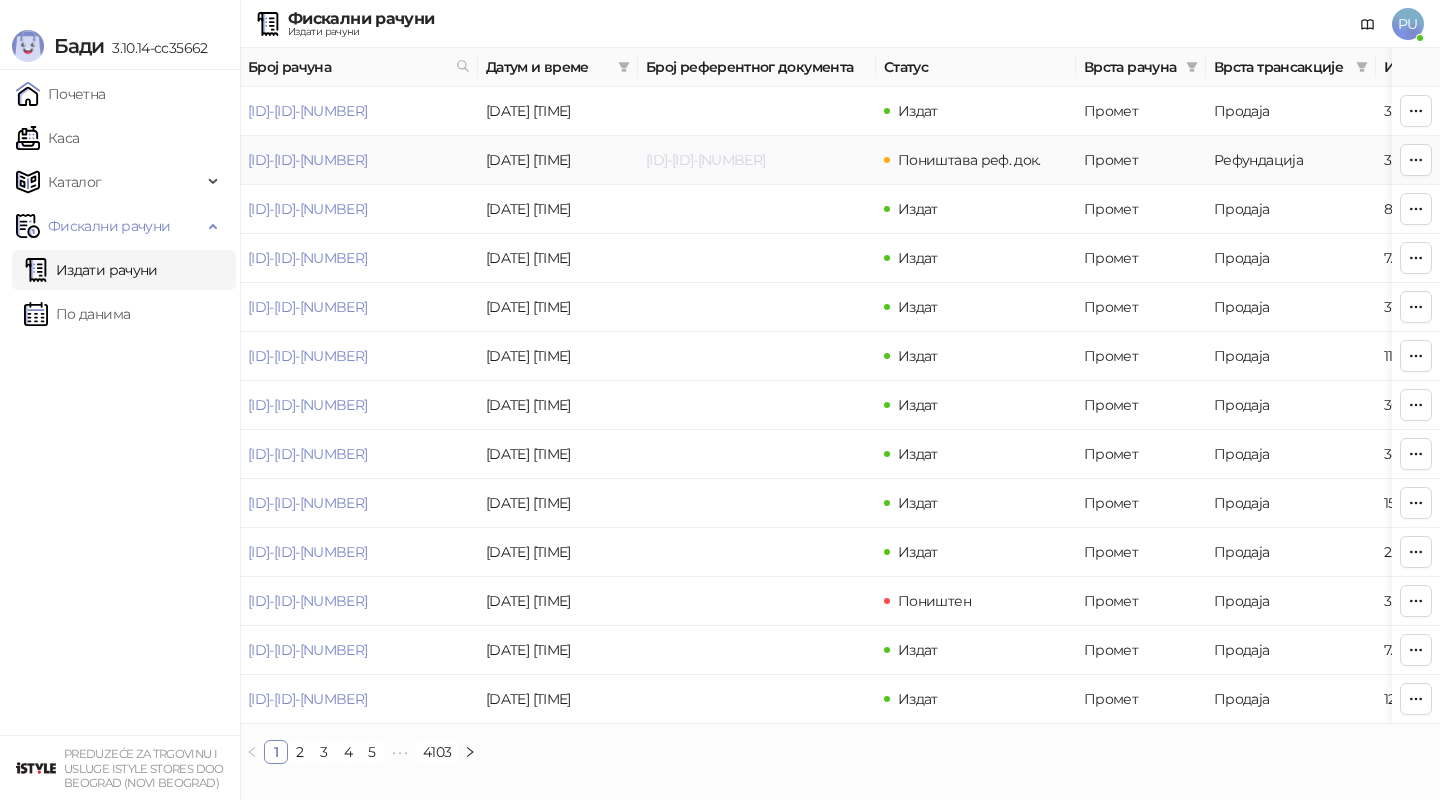 drag, startPoint x: 842, startPoint y: 167, endPoint x: 648, endPoint y: 165, distance: 194.01031 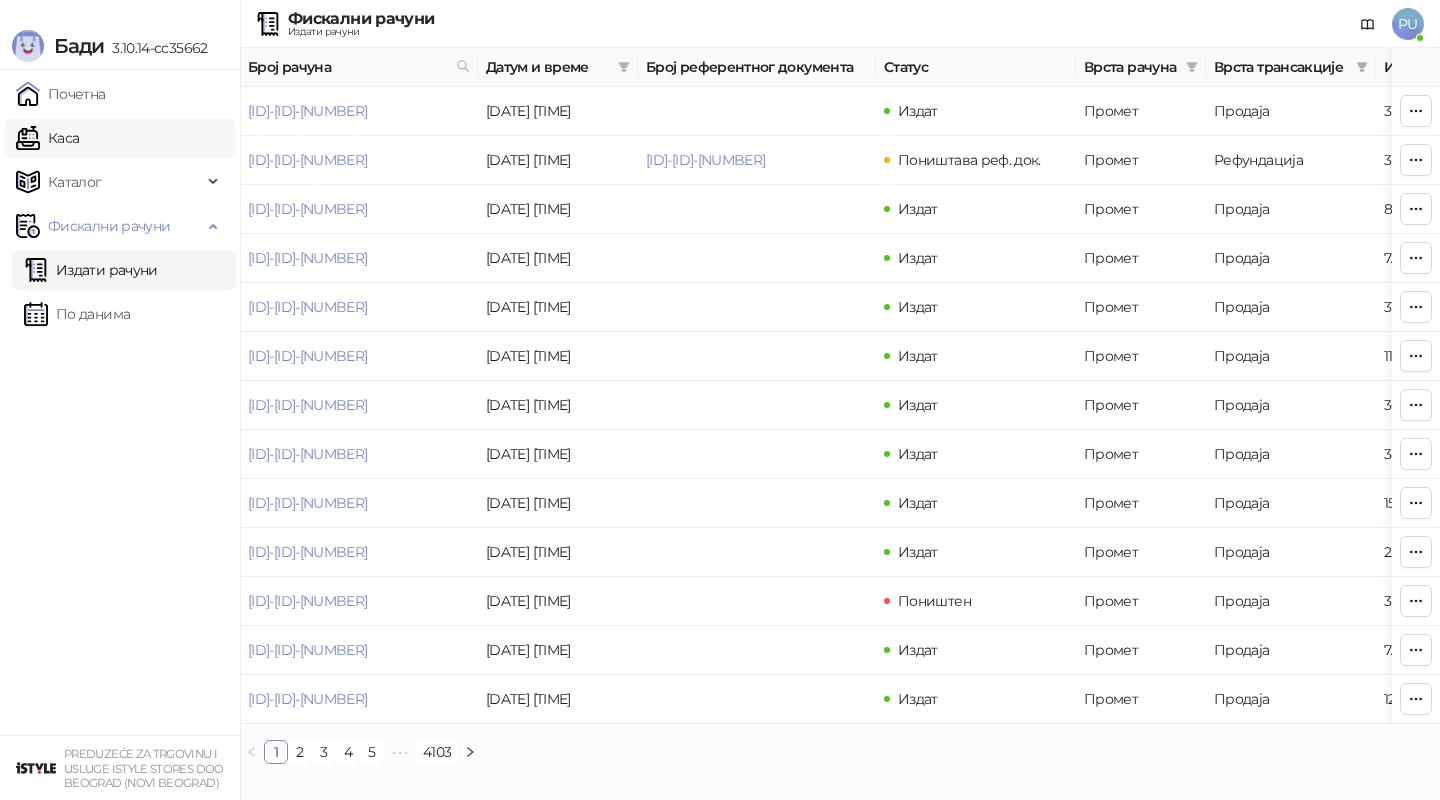 click on "Каса" at bounding box center (47, 138) 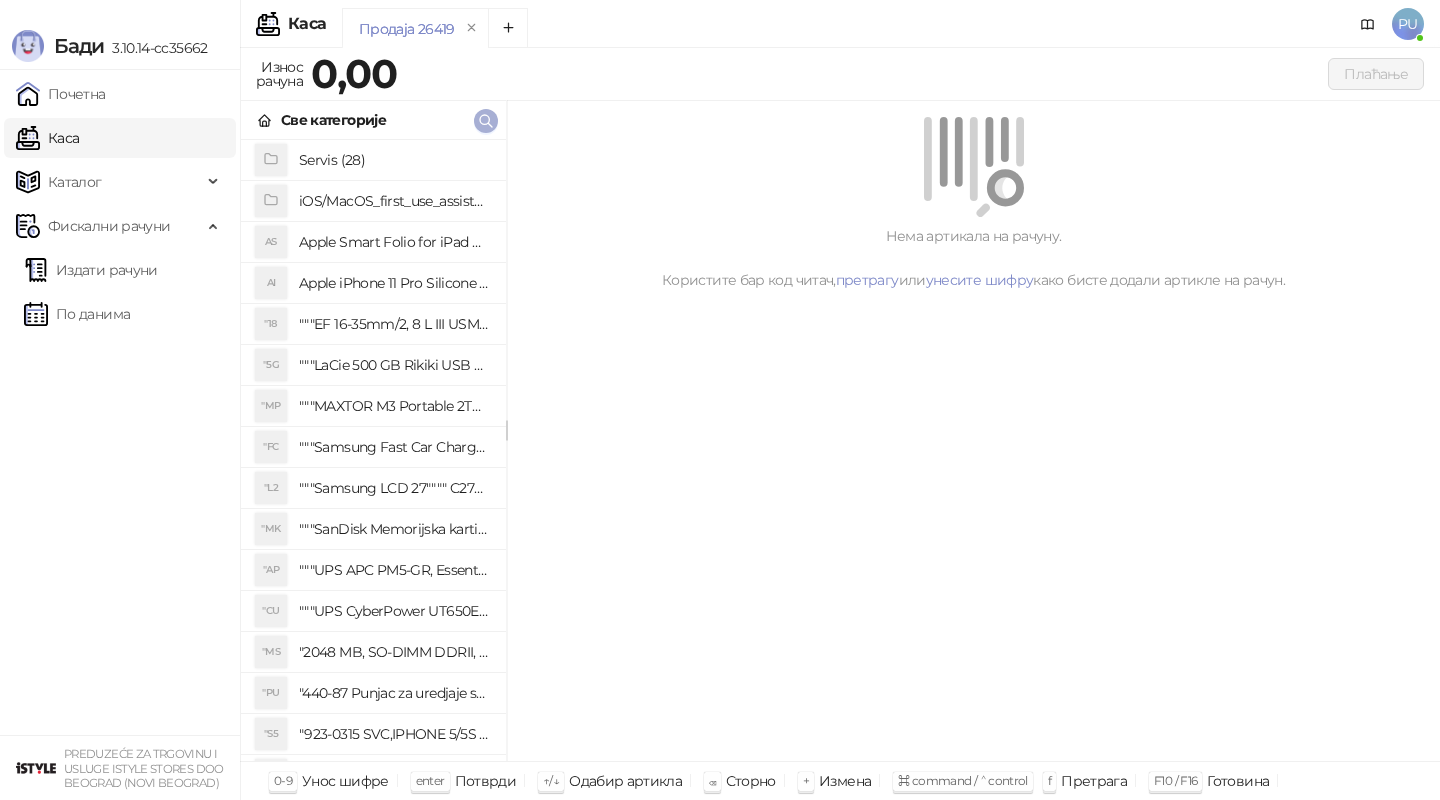 click at bounding box center (486, 121) 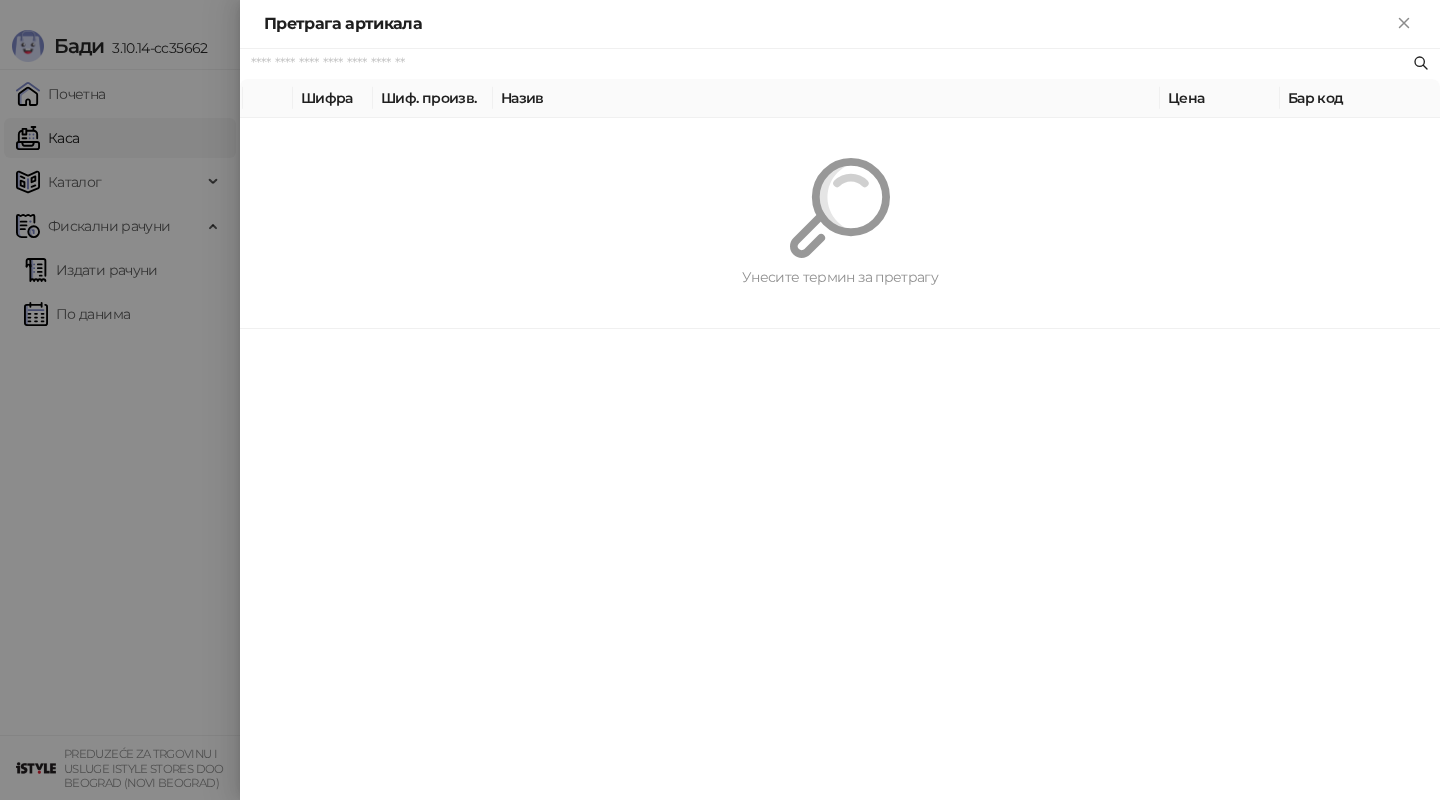 paste on "*********" 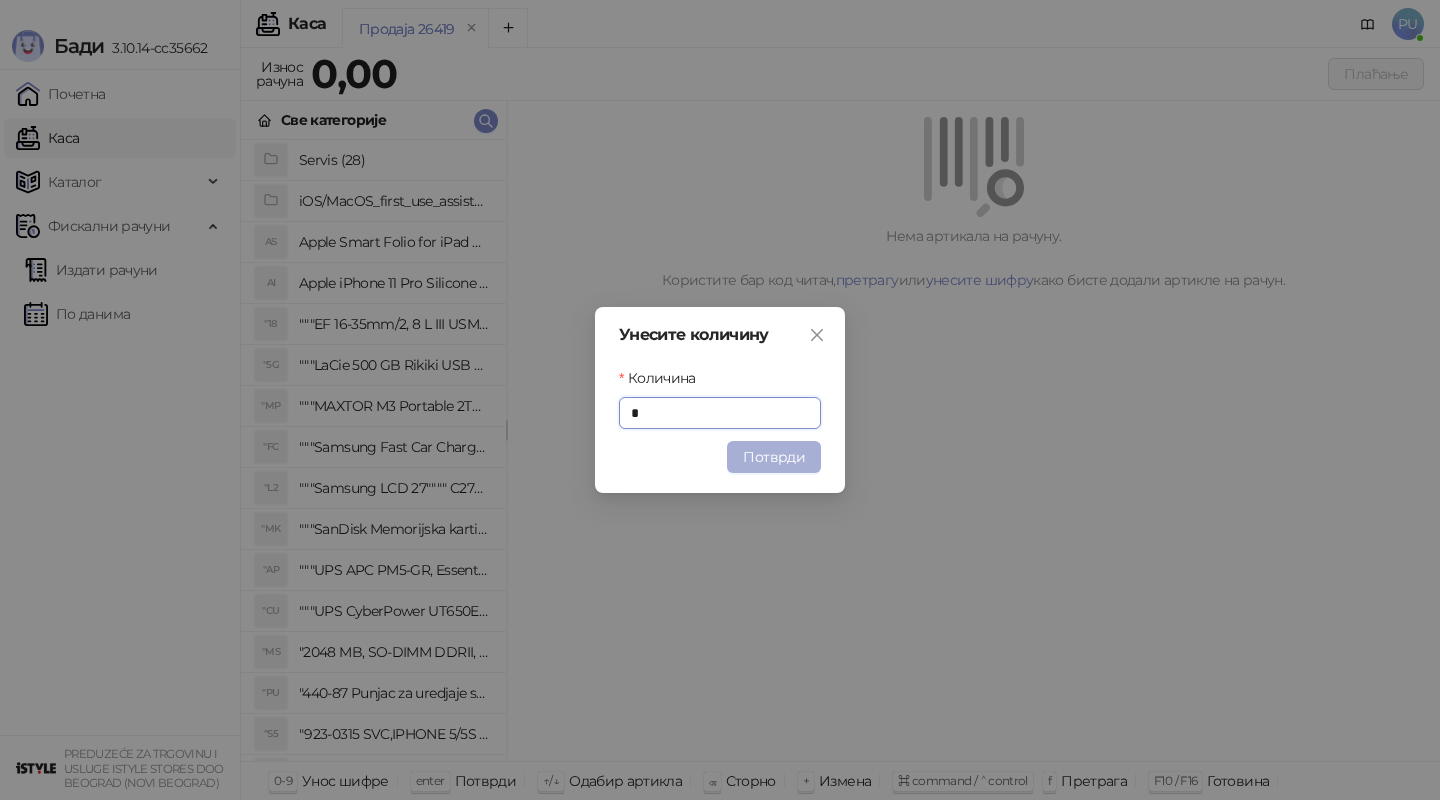 click on "Потврди" at bounding box center (774, 457) 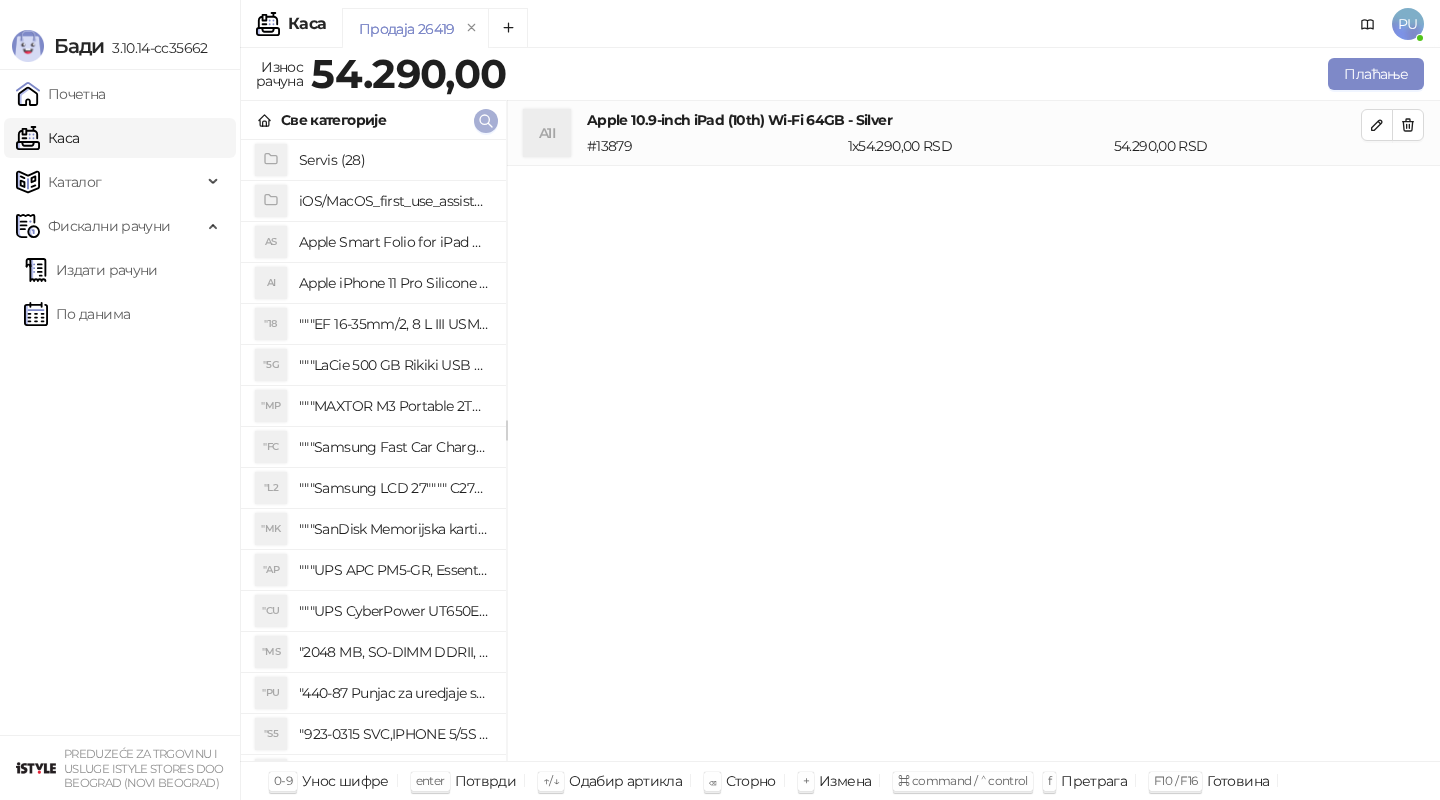 click 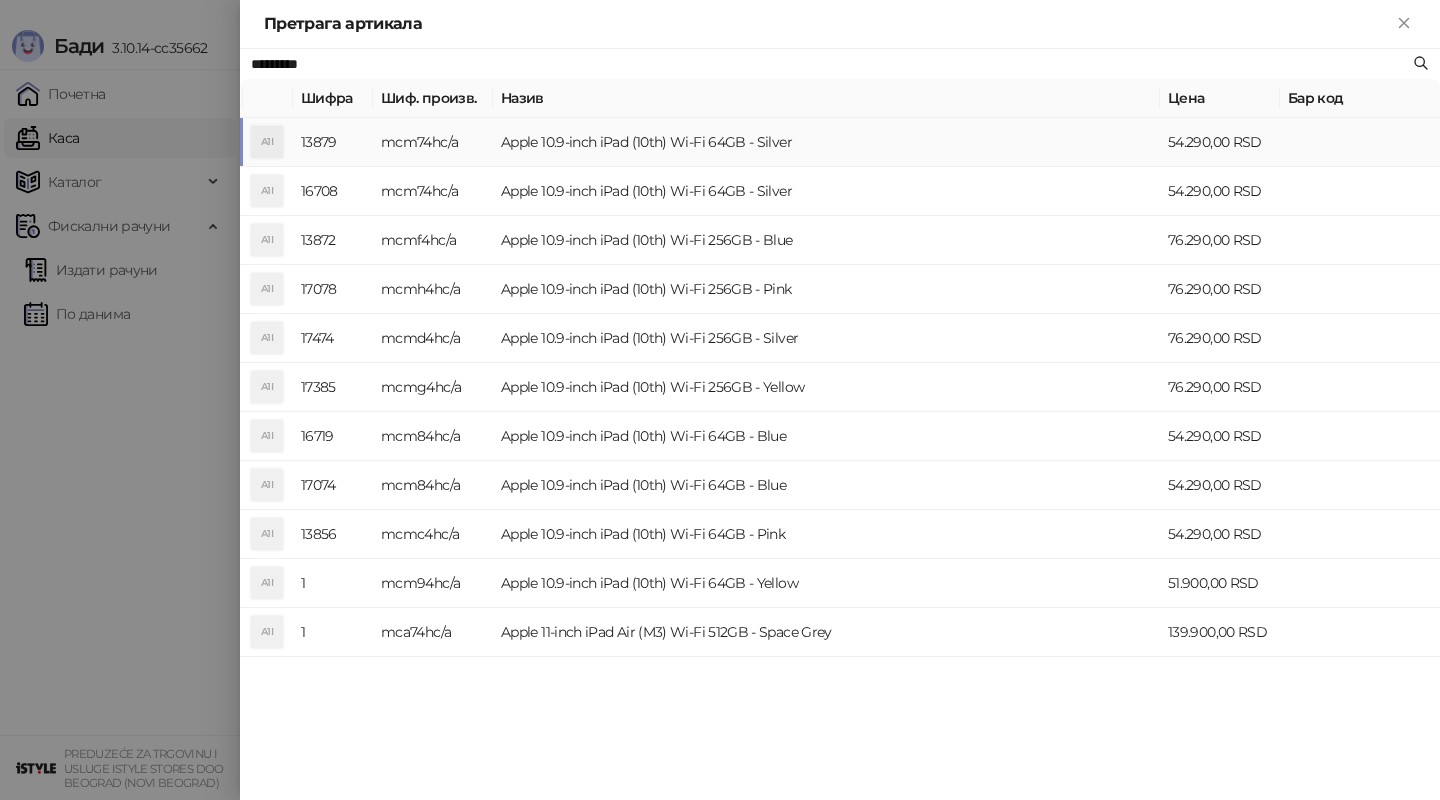 paste 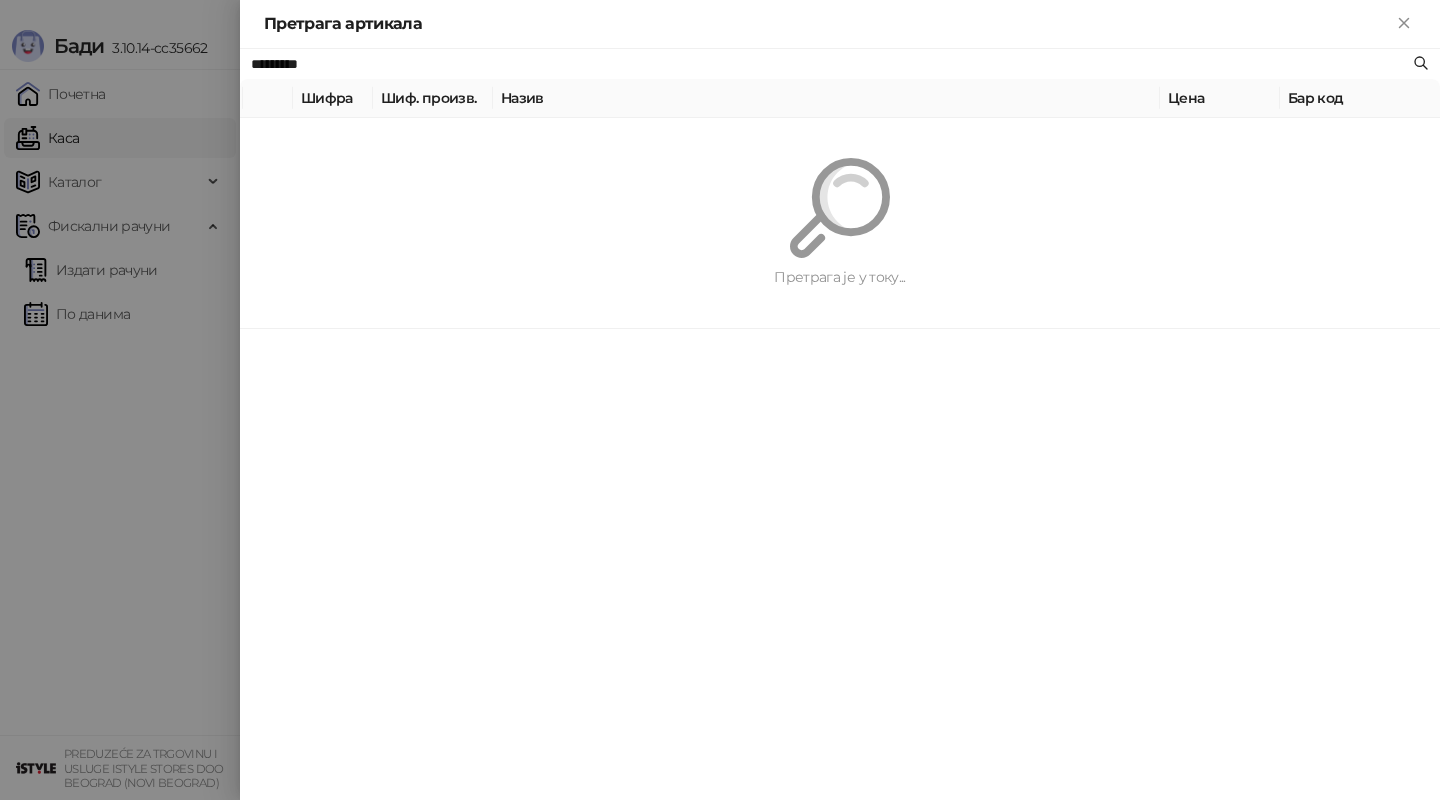 type on "*********" 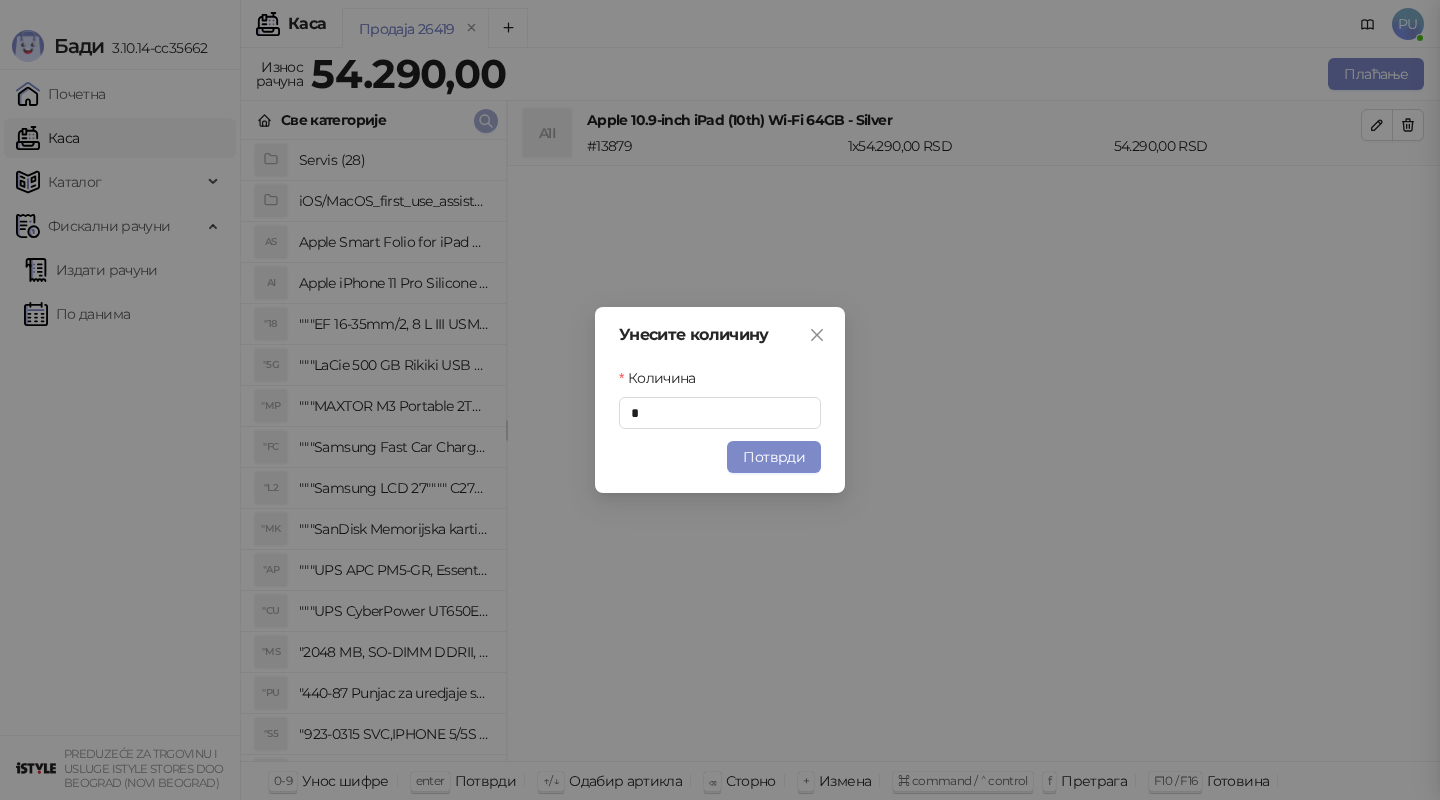 type 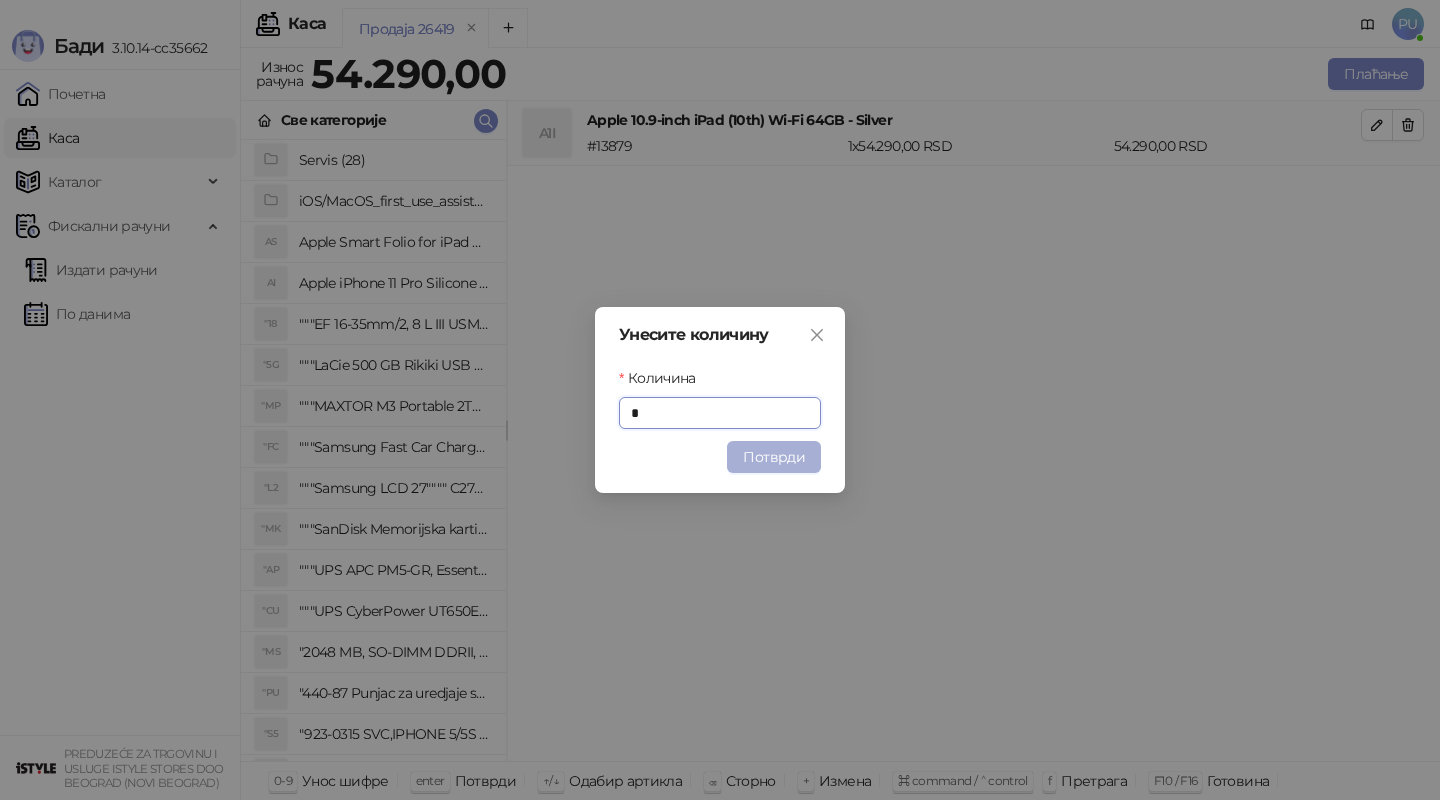 click on "Потврди" at bounding box center [774, 457] 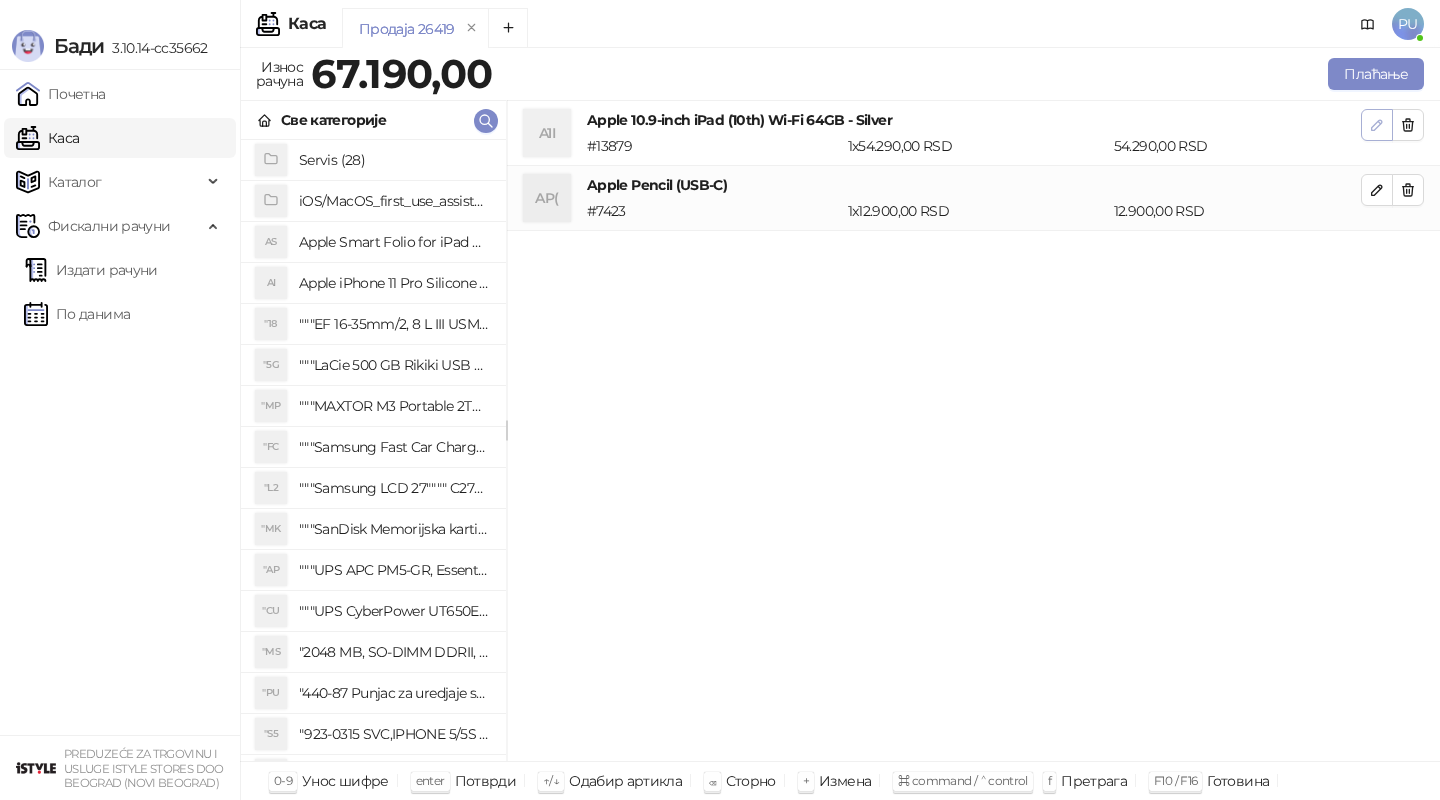 click 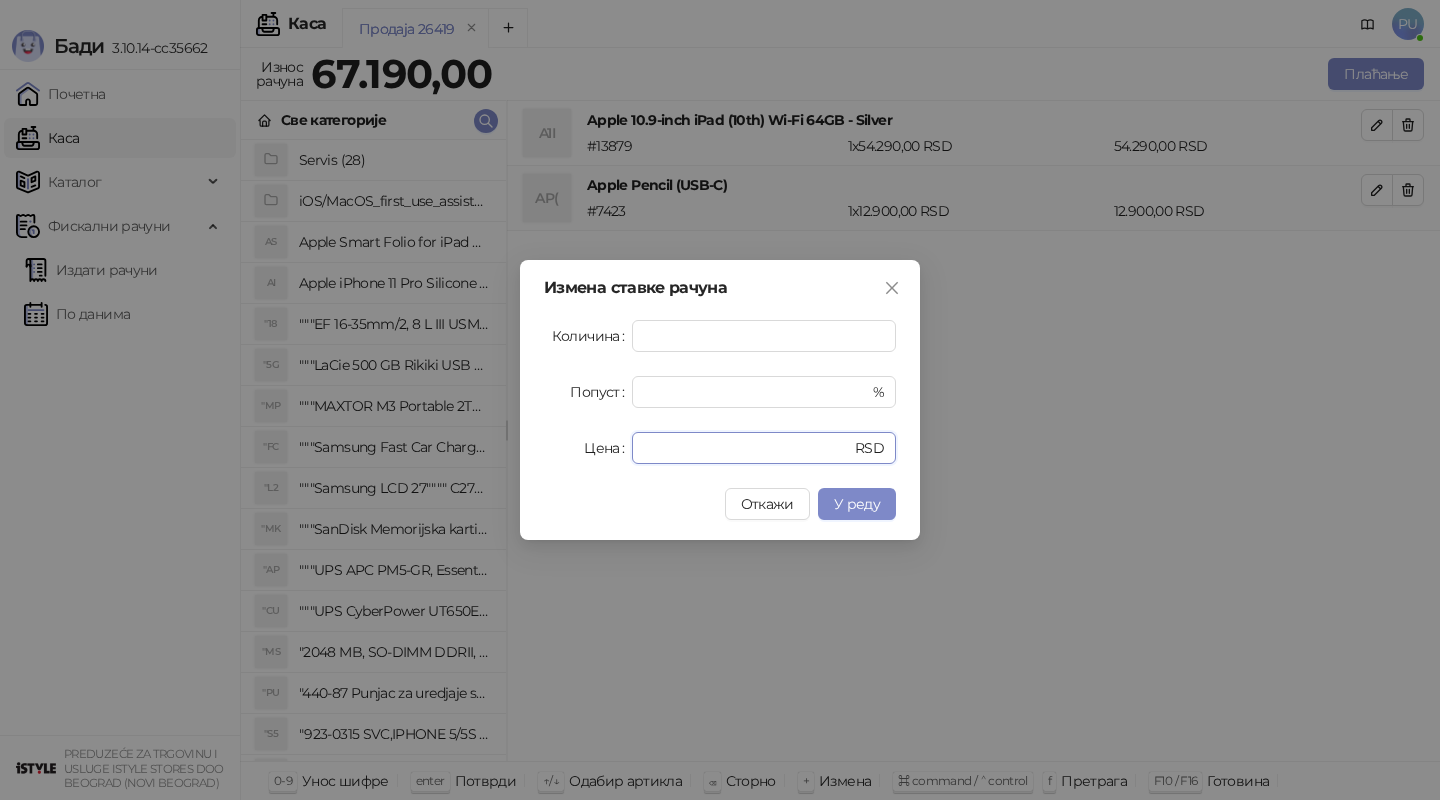 drag, startPoint x: 710, startPoint y: 443, endPoint x: 305, endPoint y: 405, distance: 406.7788 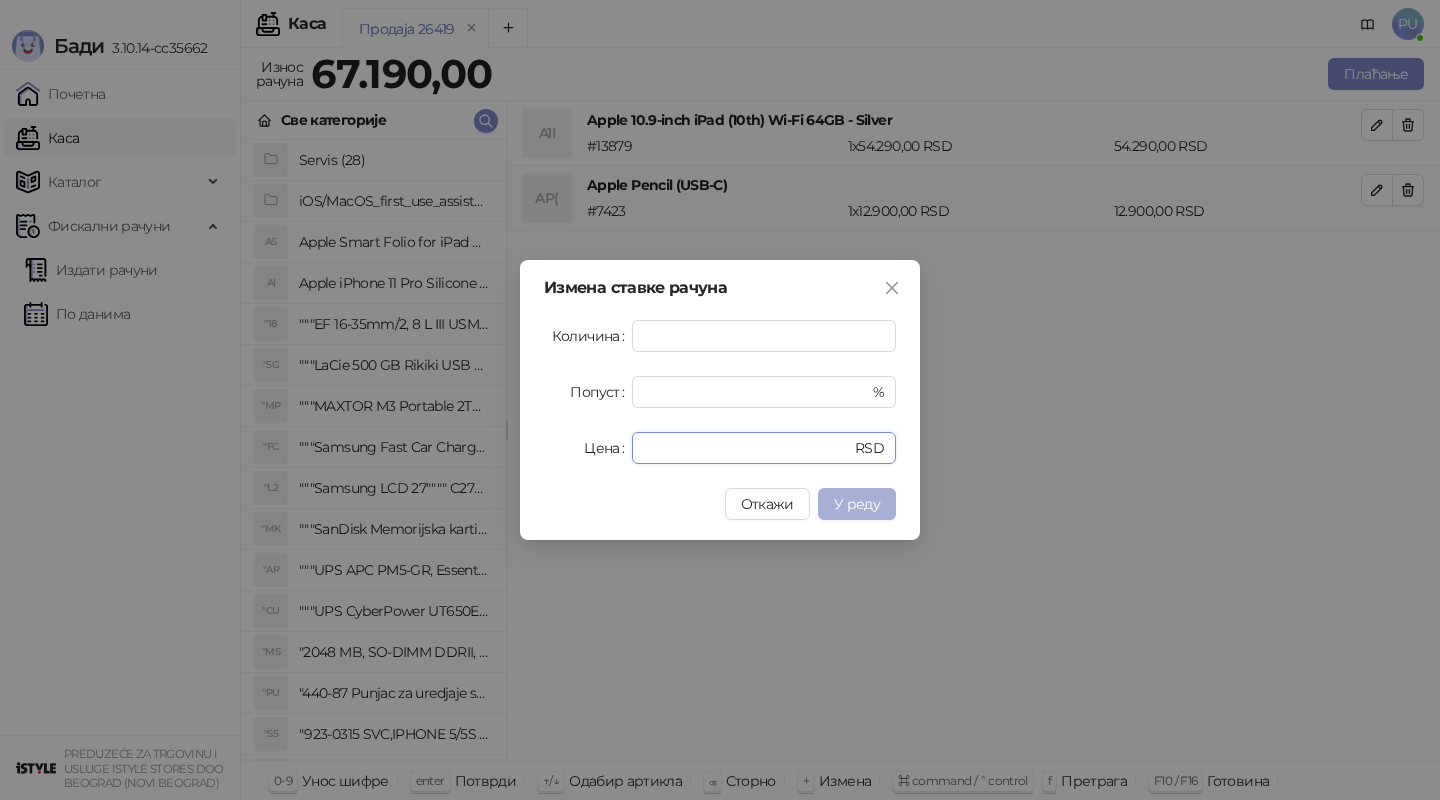 type on "*****" 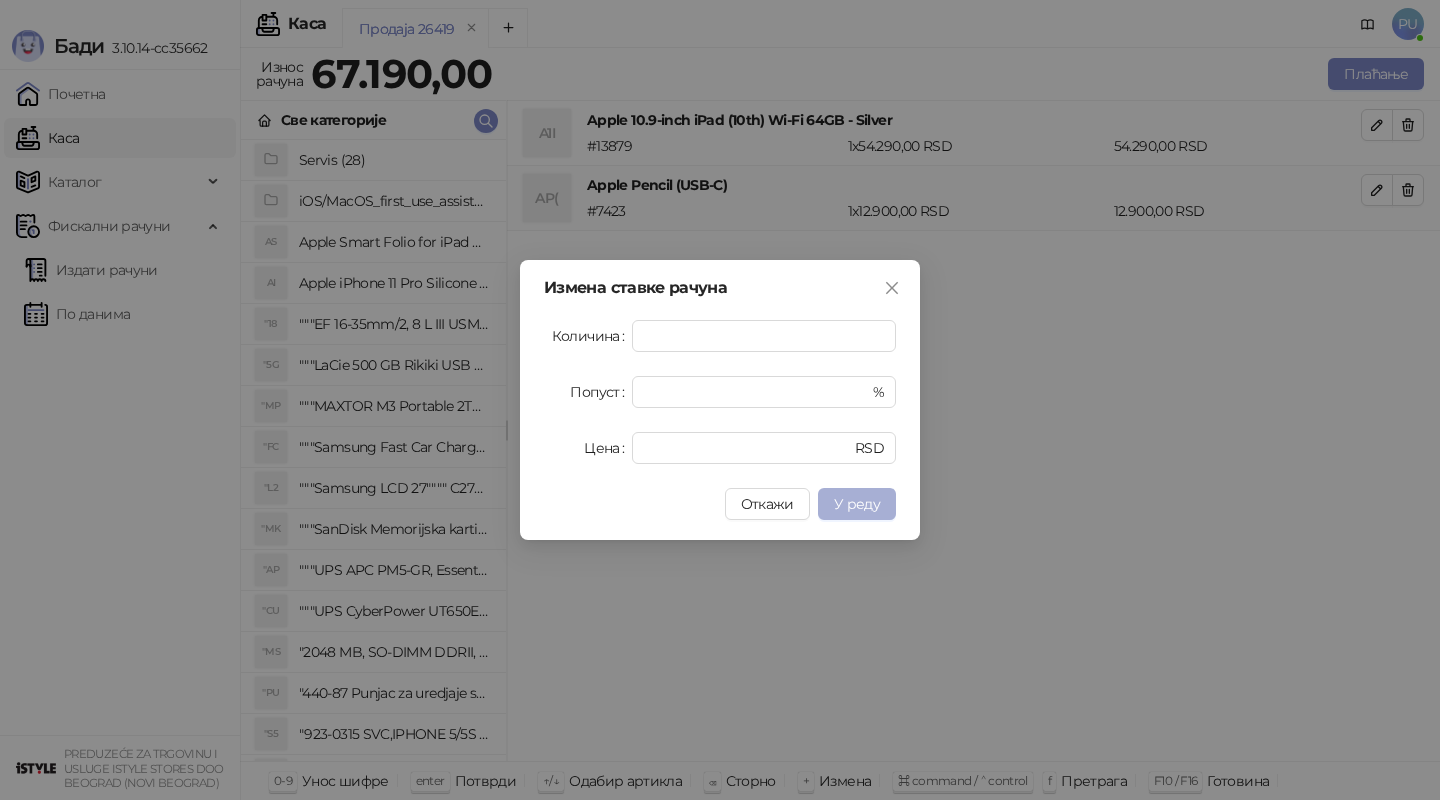 click on "У реду" at bounding box center [857, 504] 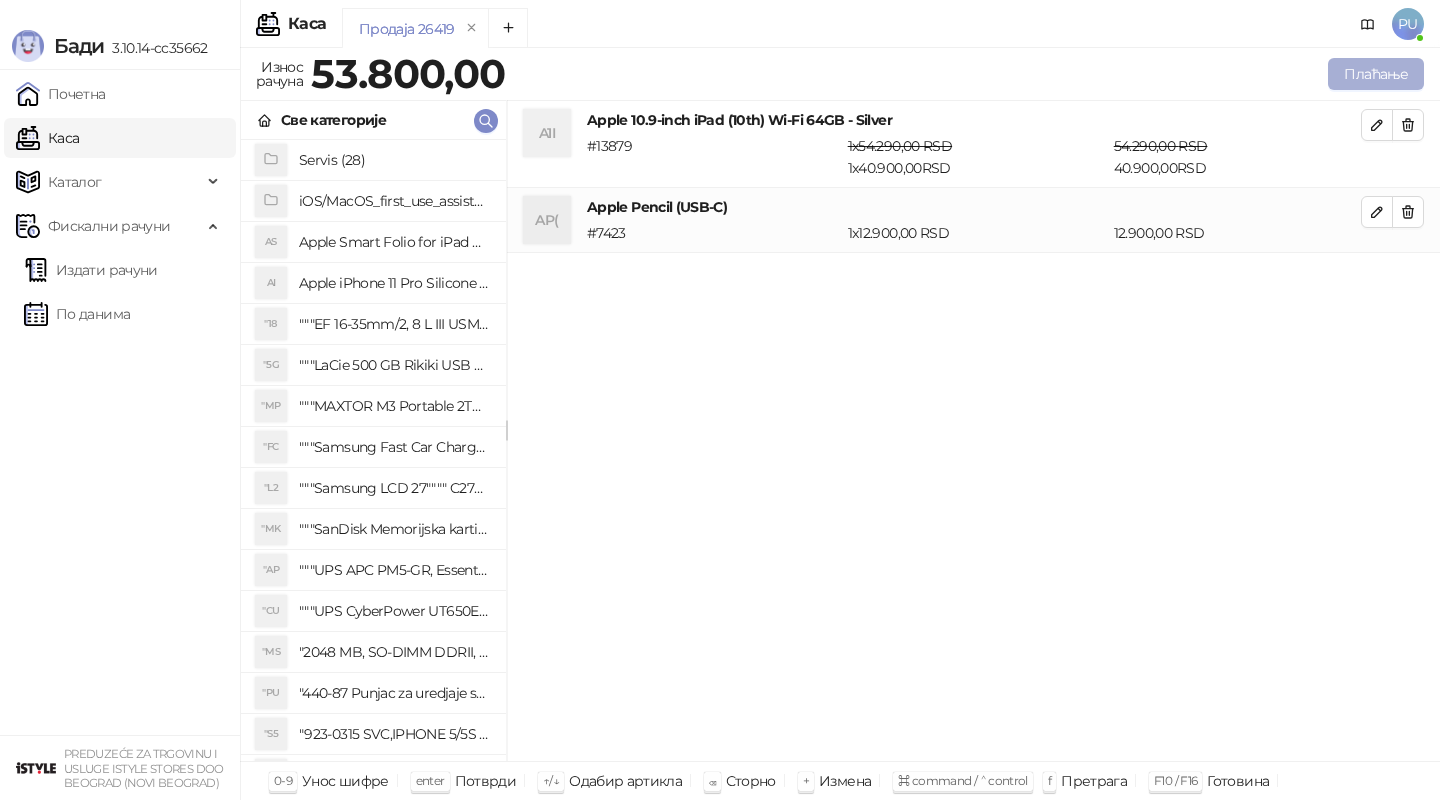 click on "Плаћање" at bounding box center [1376, 74] 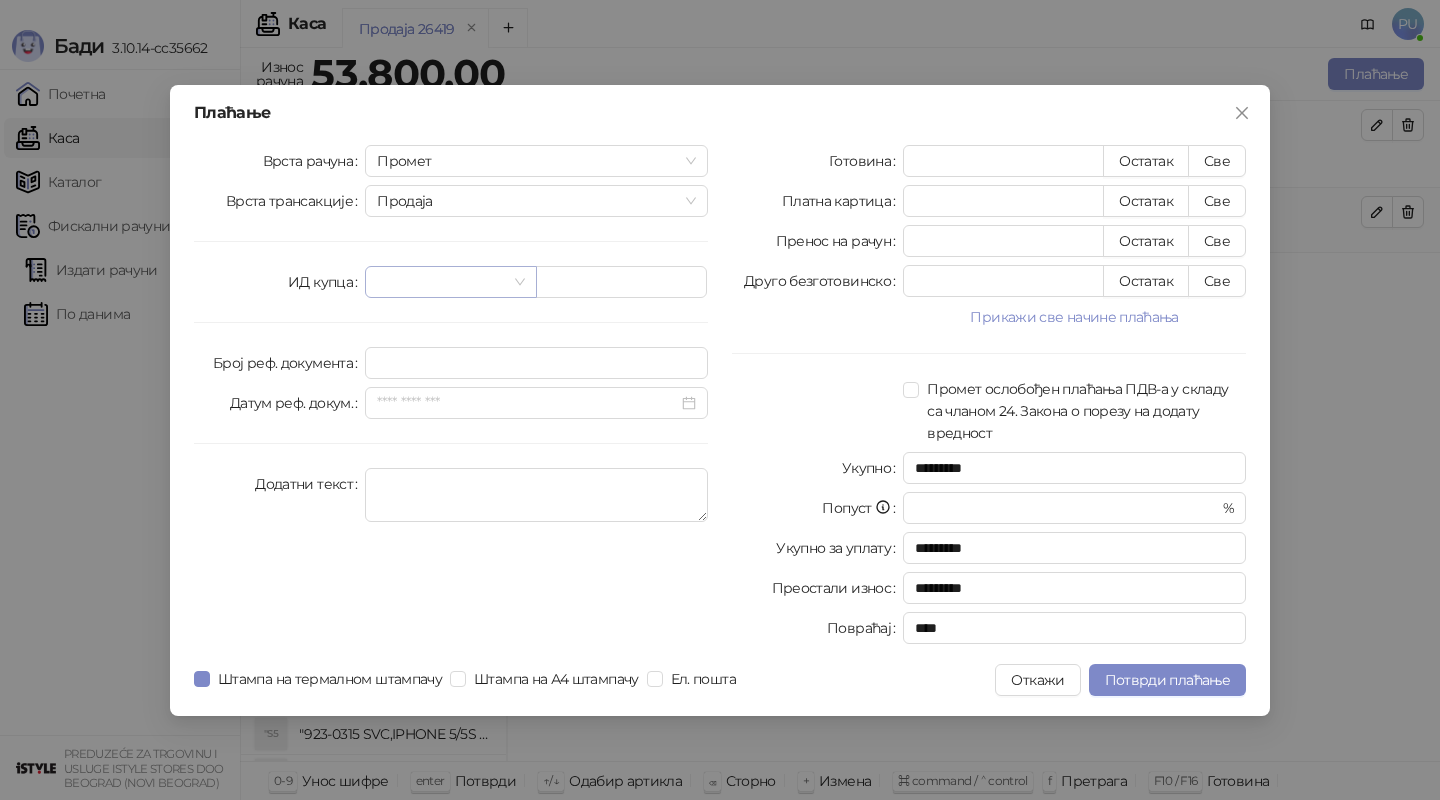 click at bounding box center (450, 282) 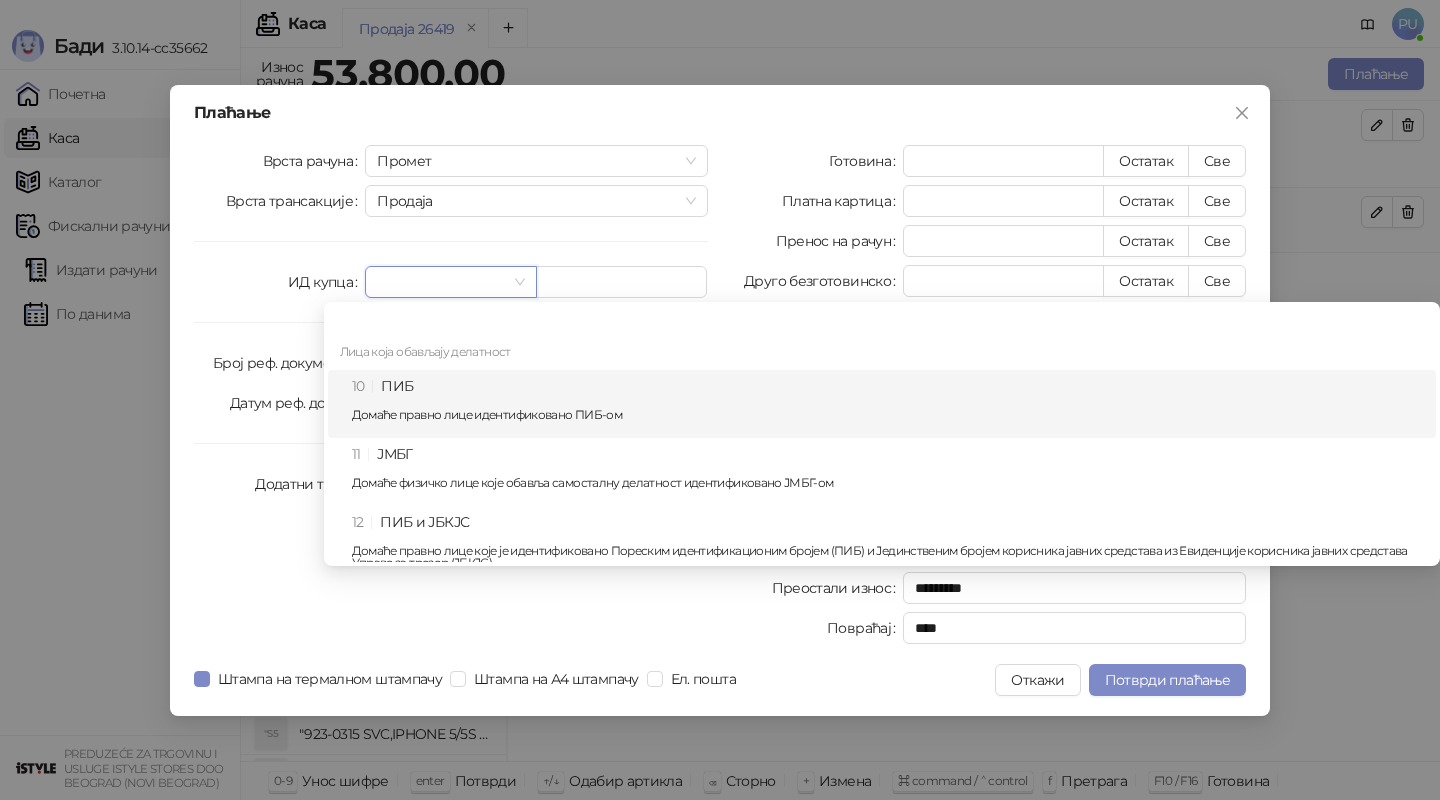 click on "10 ПИБ Домаће правно лице идентификовано ПИБ-ом" at bounding box center (888, 404) 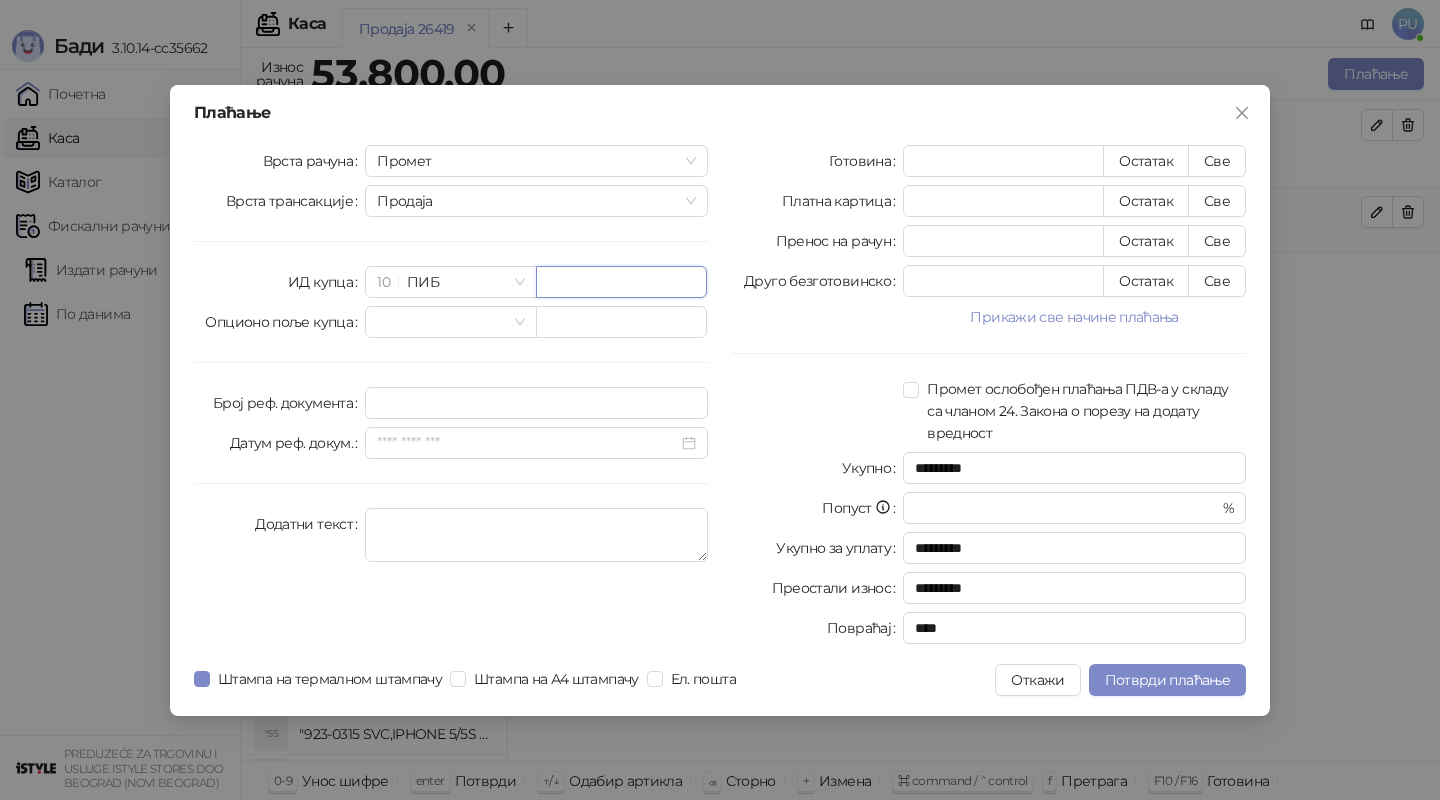paste on "*********" 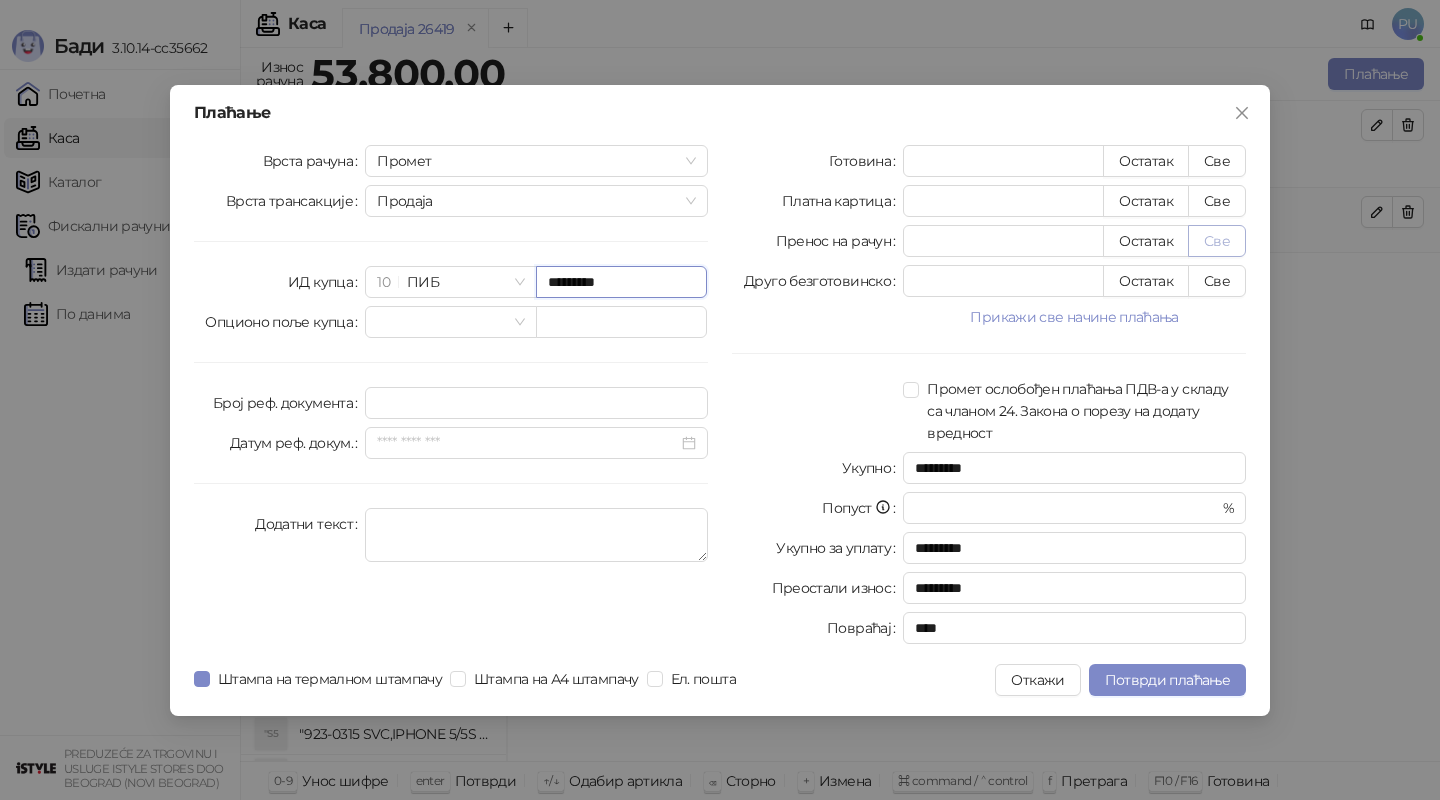 type on "*********" 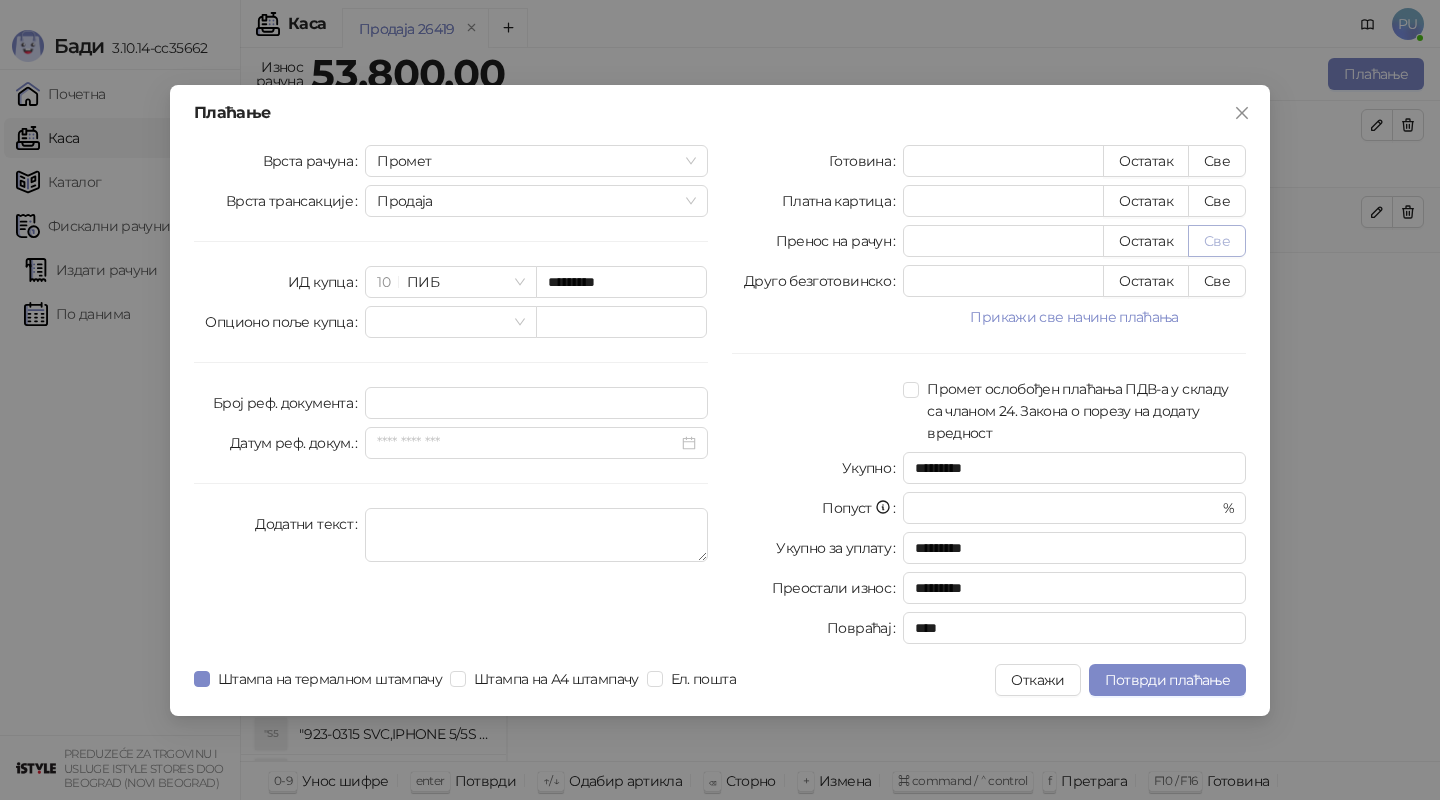 click on "Све" at bounding box center (1217, 241) 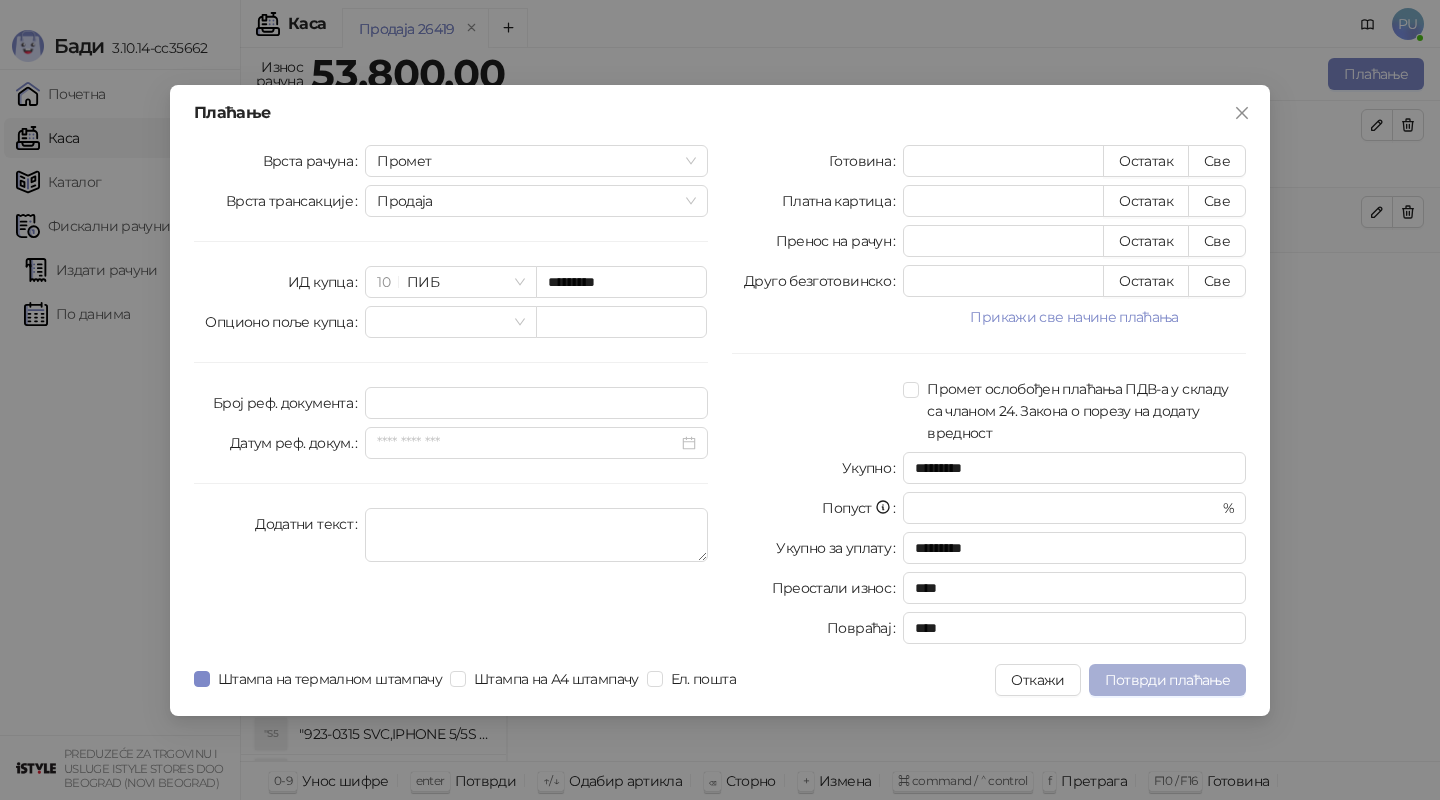 click on "Потврди плаћање" at bounding box center [1167, 680] 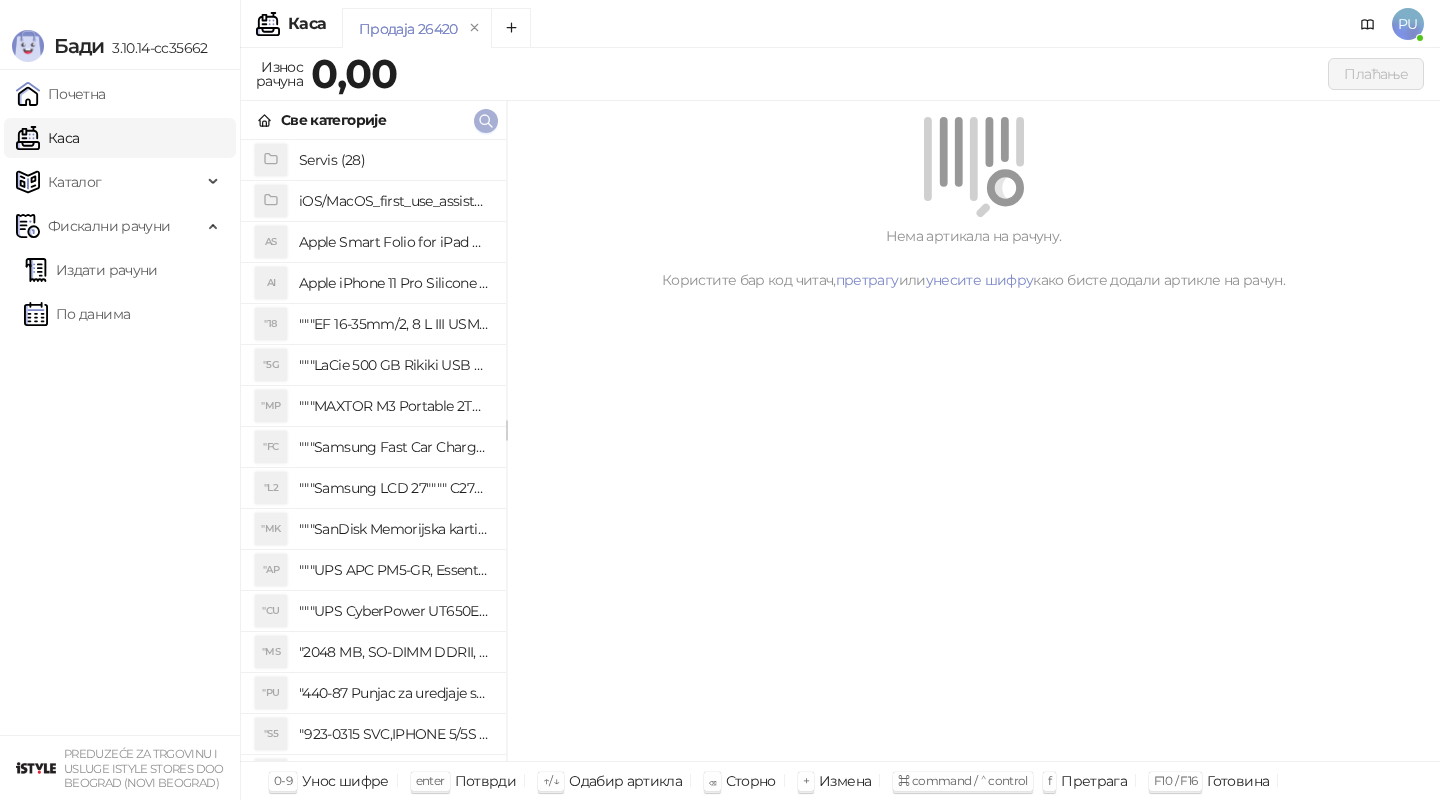 click 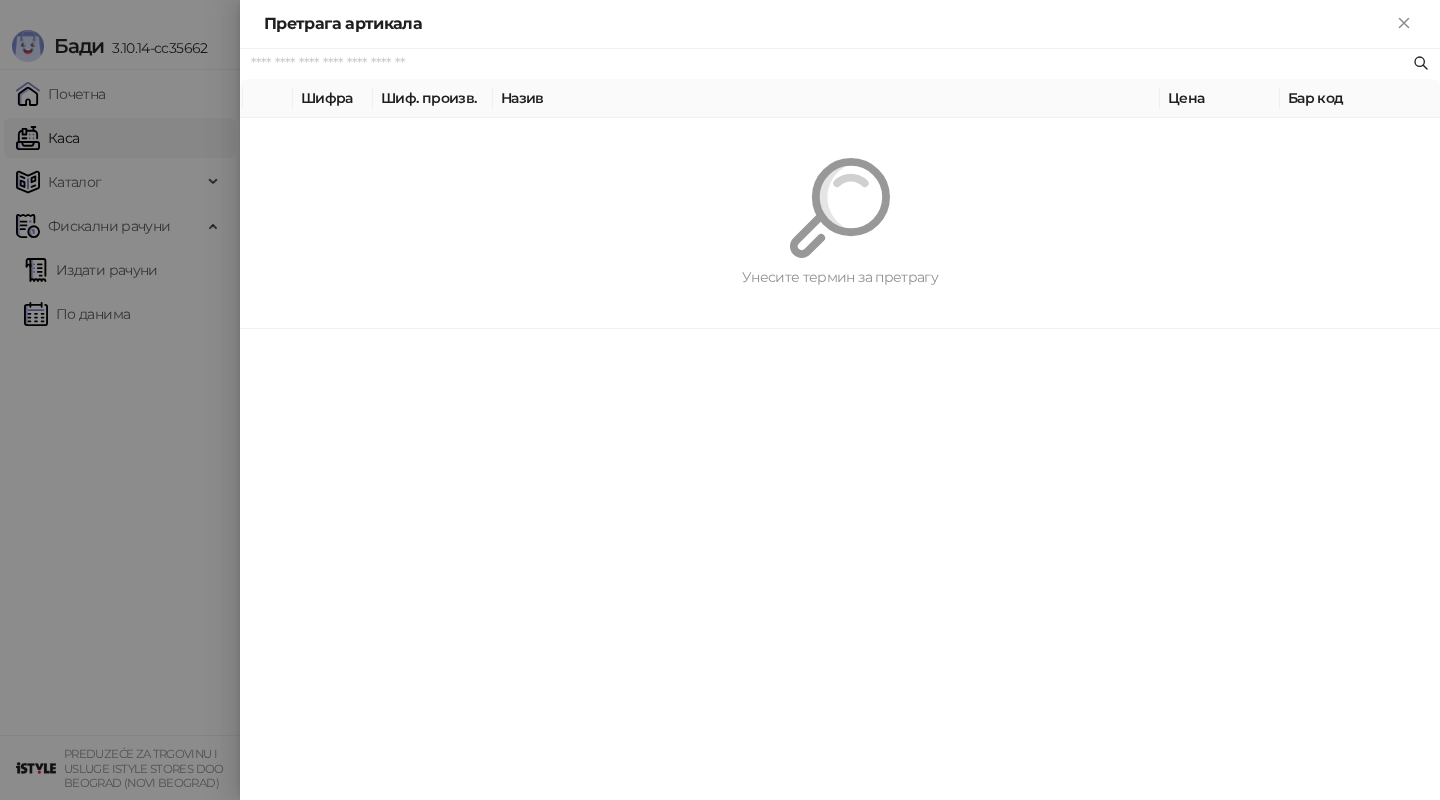 paste on "*********" 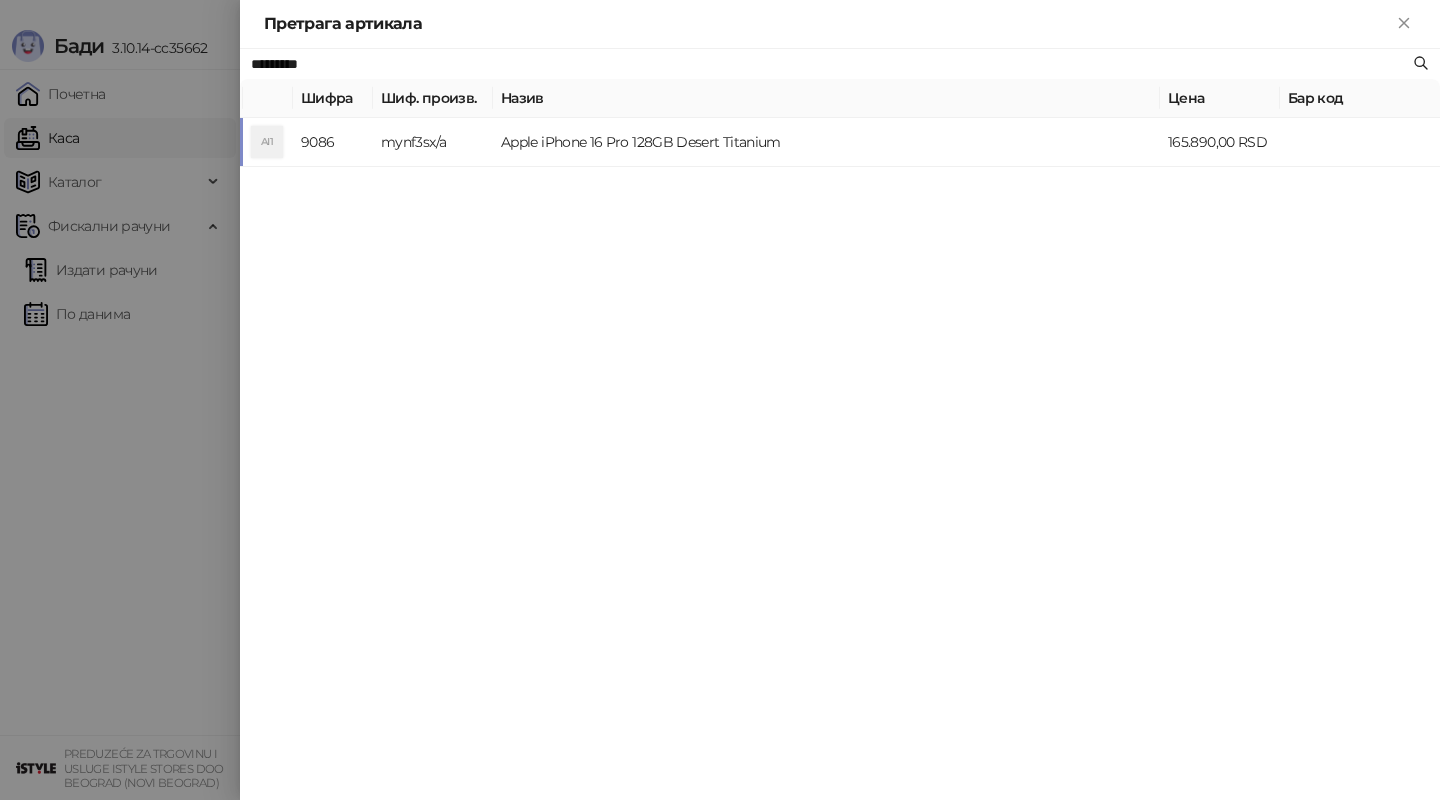 type on "*********" 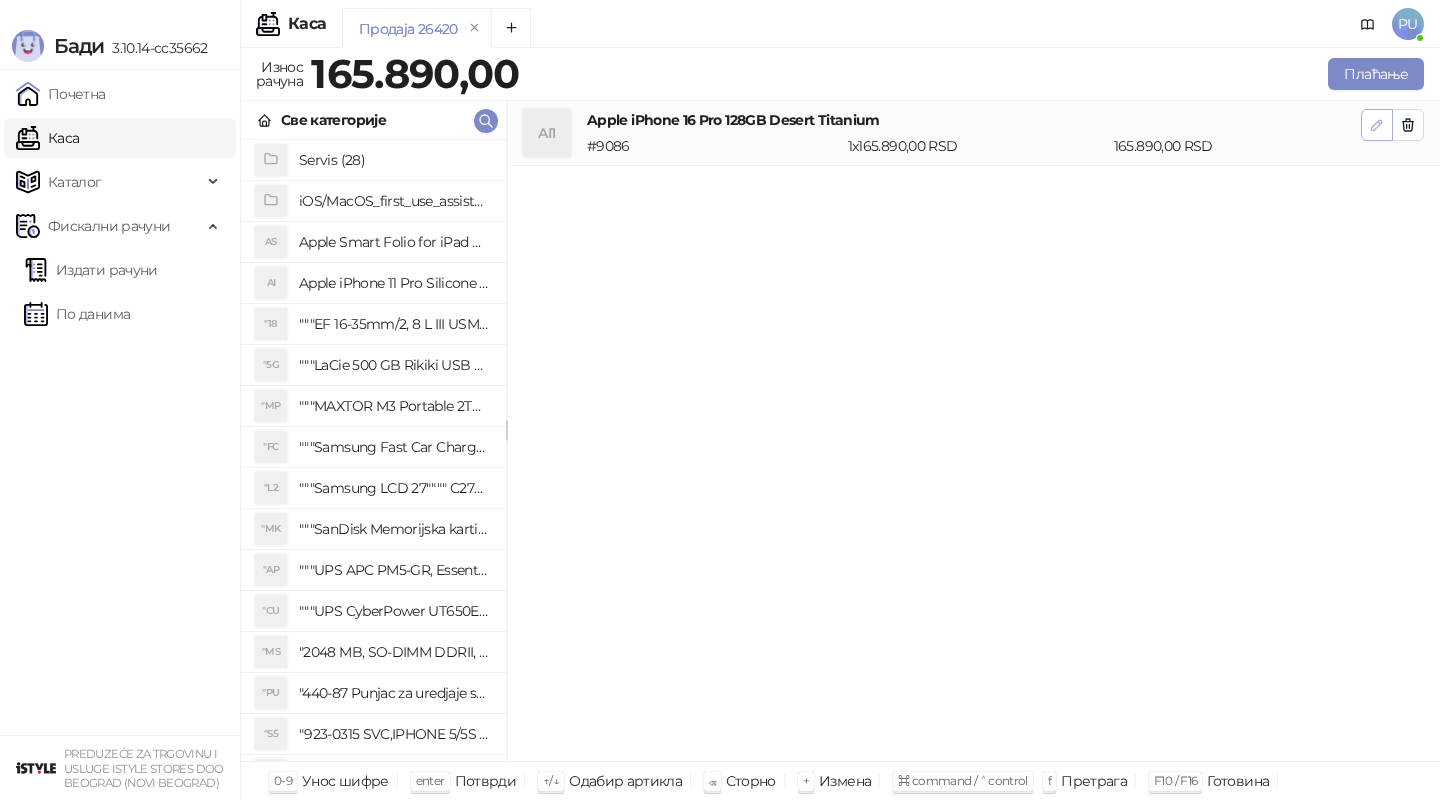 click at bounding box center [1377, 125] 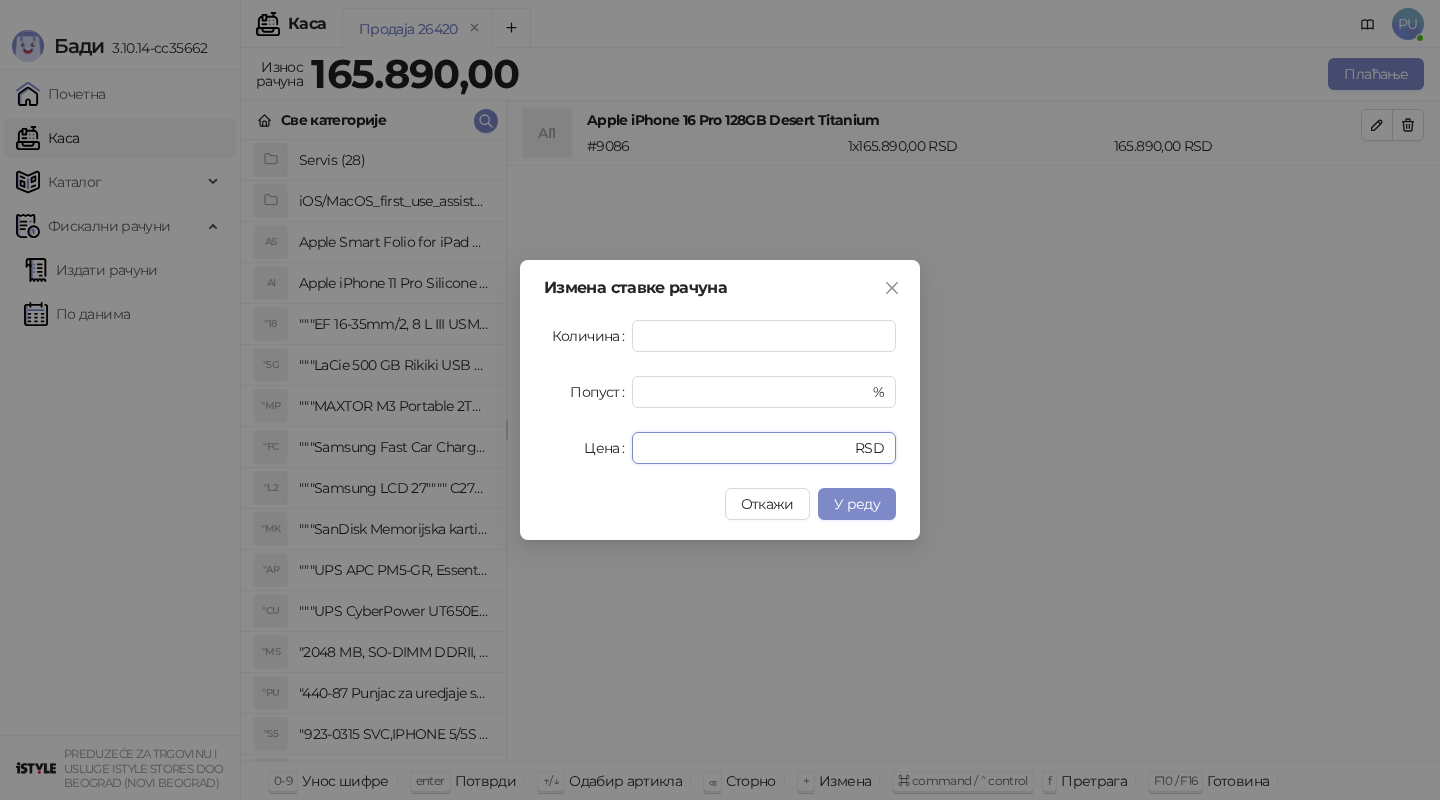 drag, startPoint x: 727, startPoint y: 447, endPoint x: 287, endPoint y: 423, distance: 440.65405 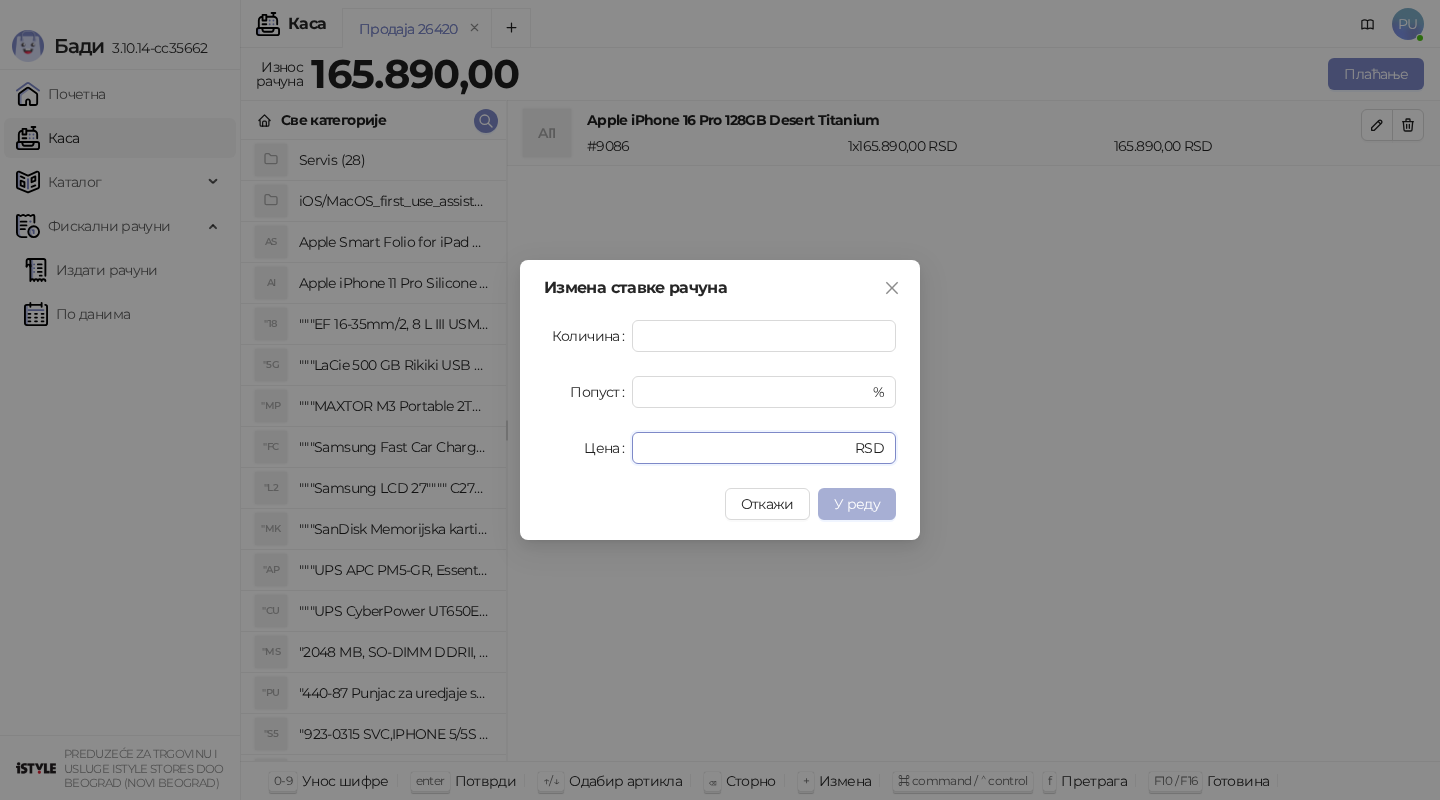 type on "******" 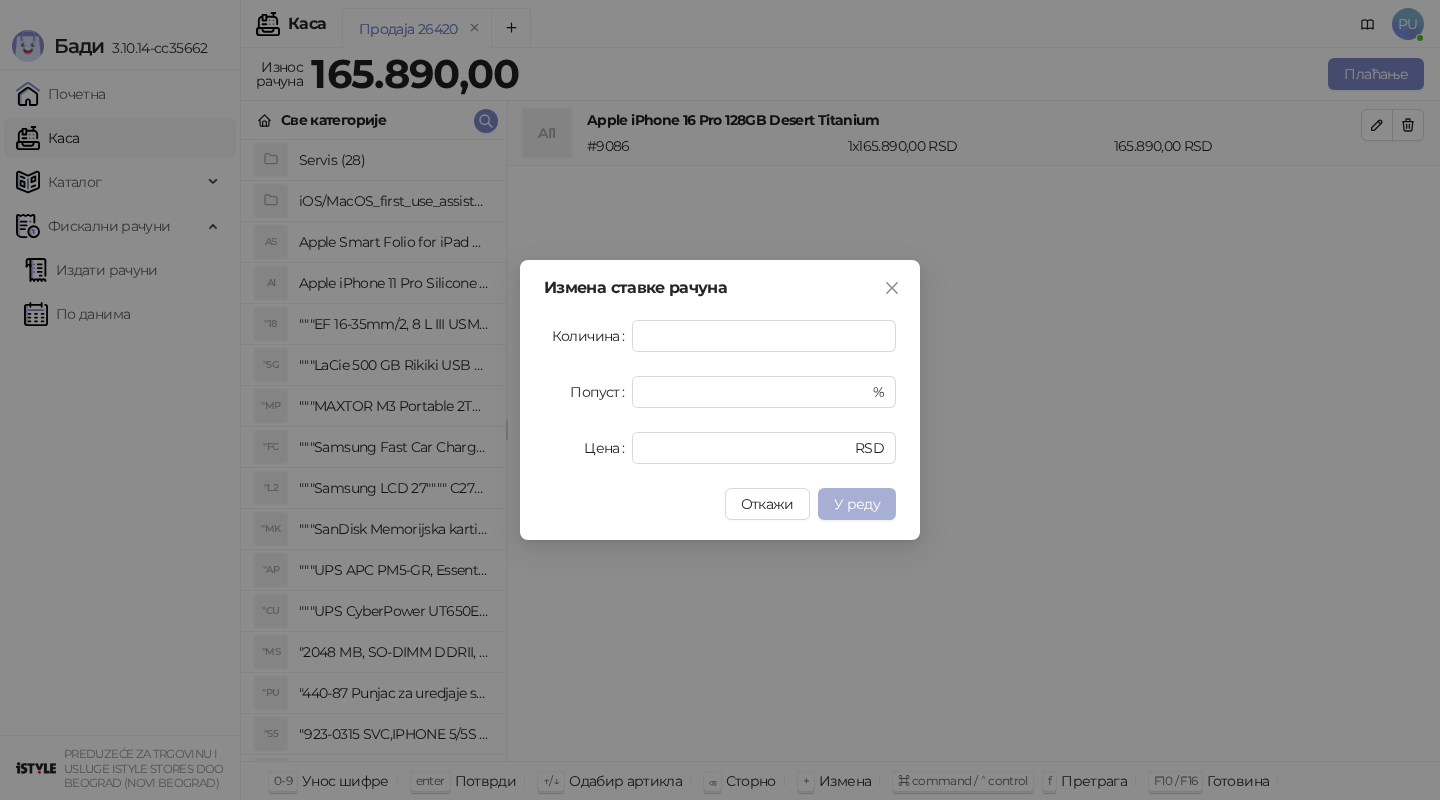 click on "У реду" at bounding box center (857, 504) 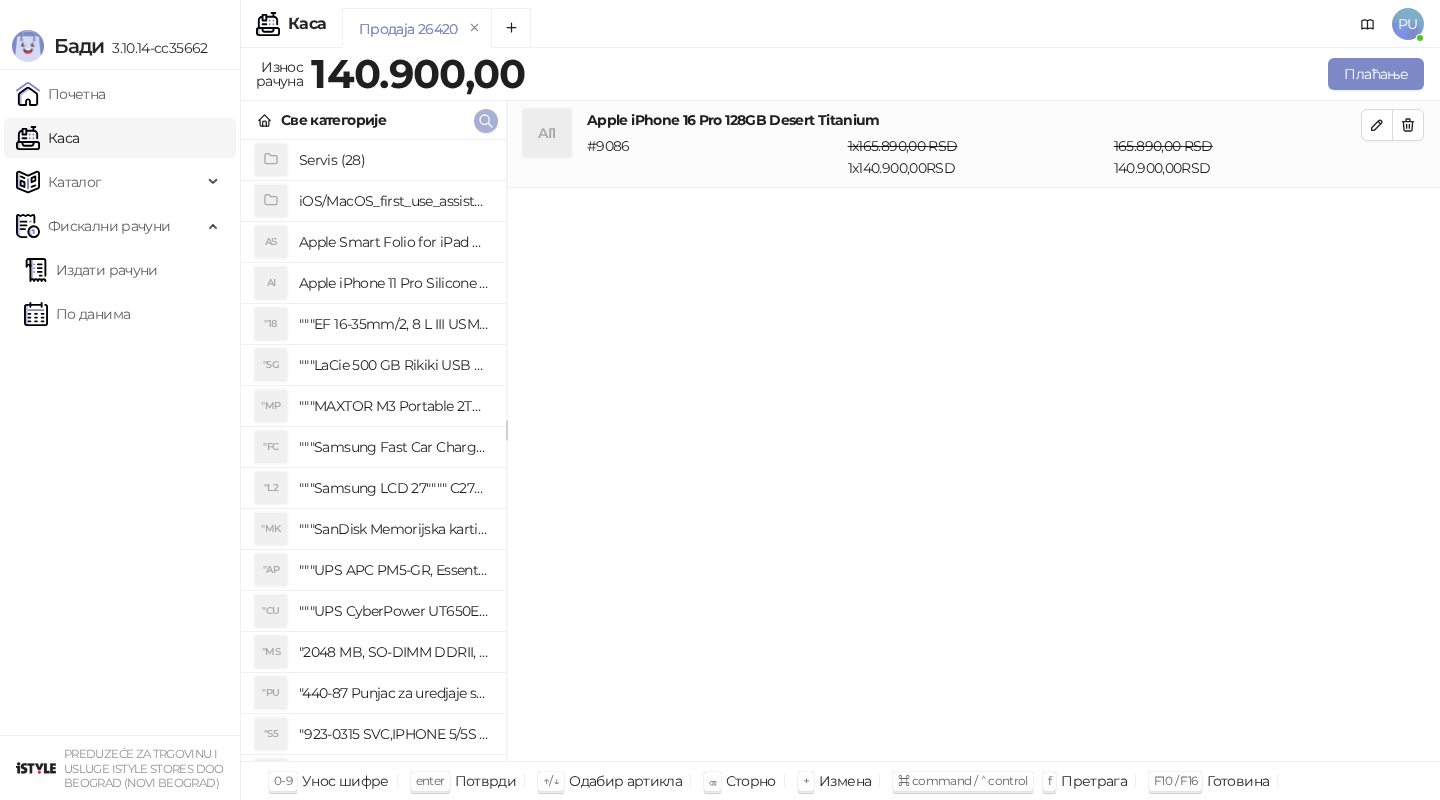 click 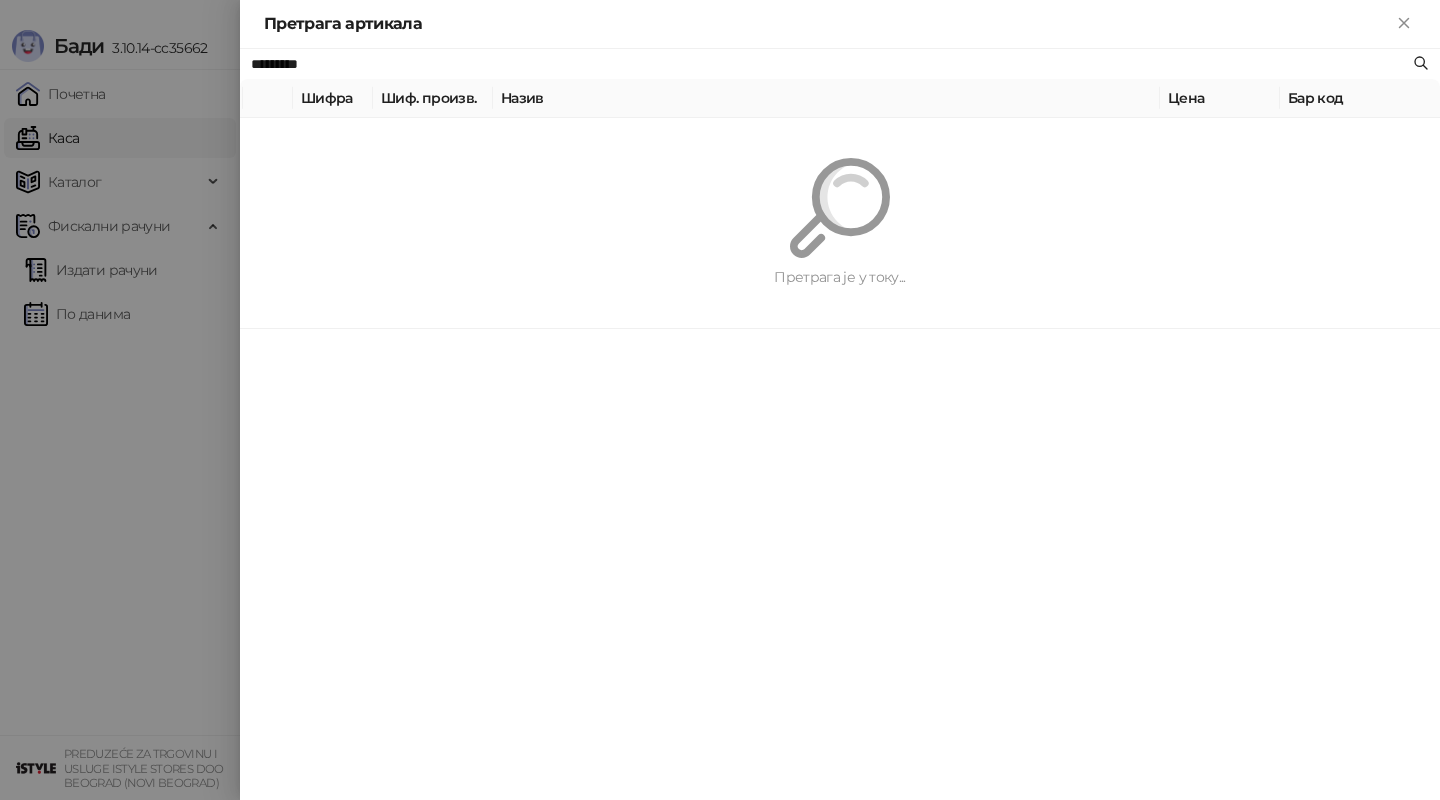 paste 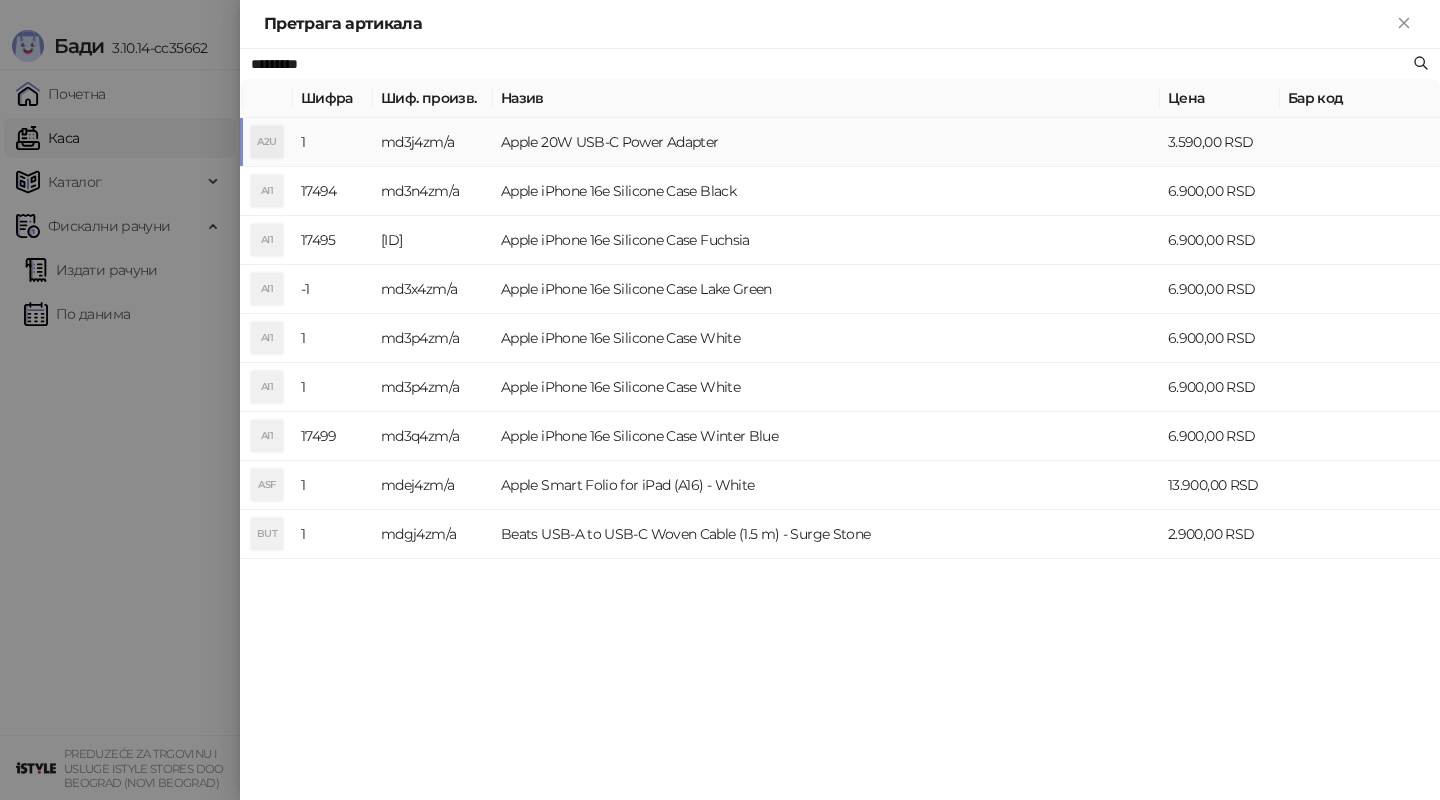 type on "*********" 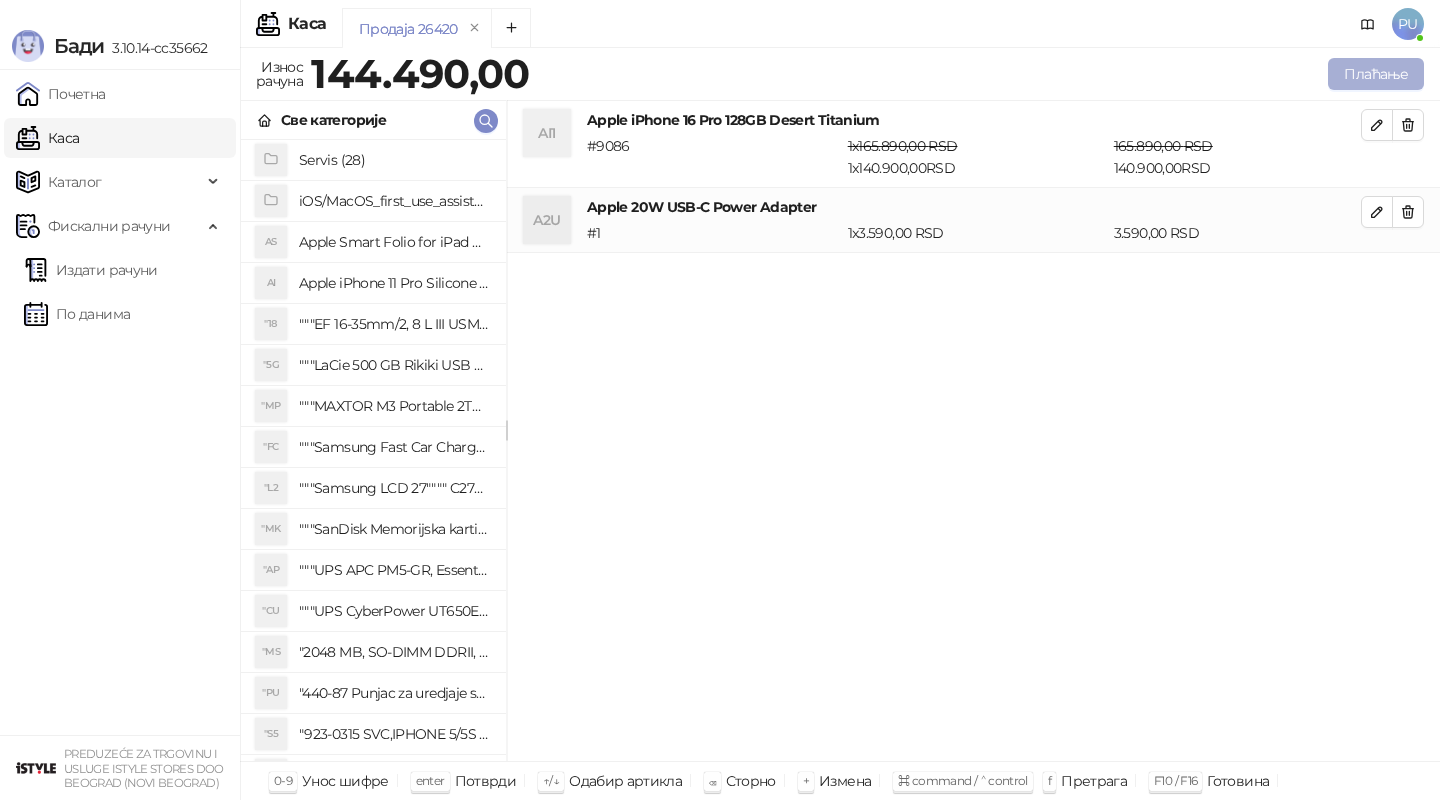 click on "Плаћање" at bounding box center [1376, 74] 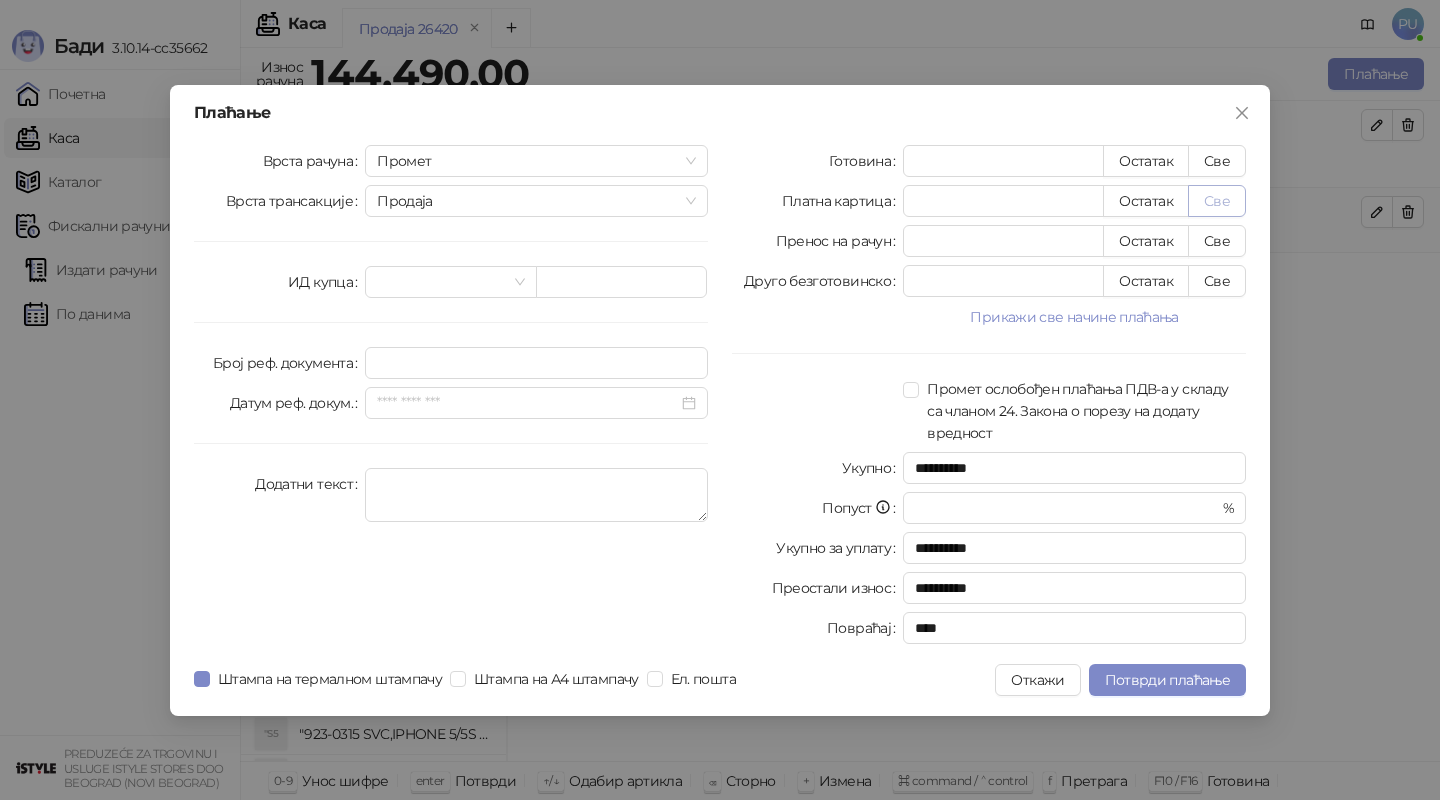 click on "Све" at bounding box center [1217, 201] 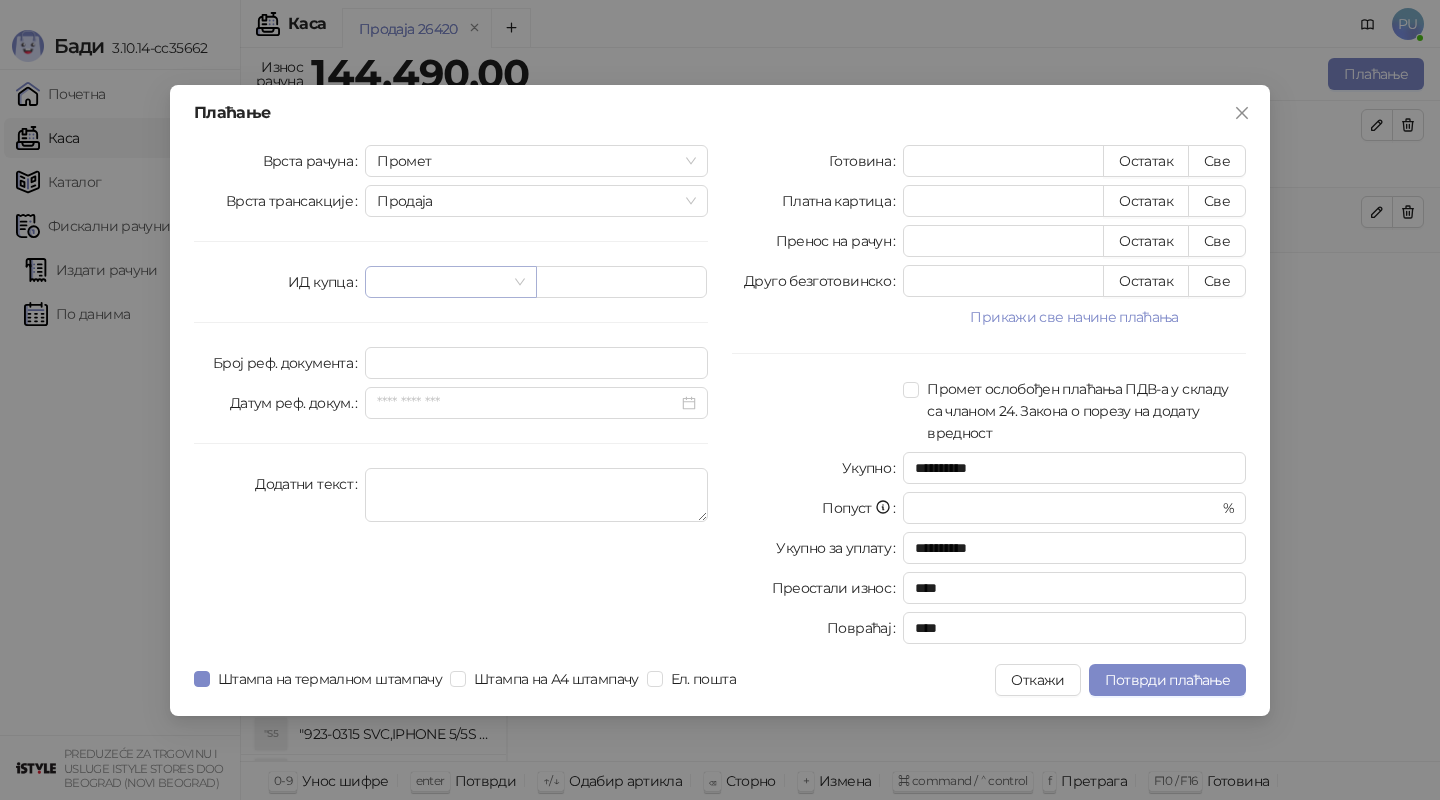click at bounding box center [450, 282] 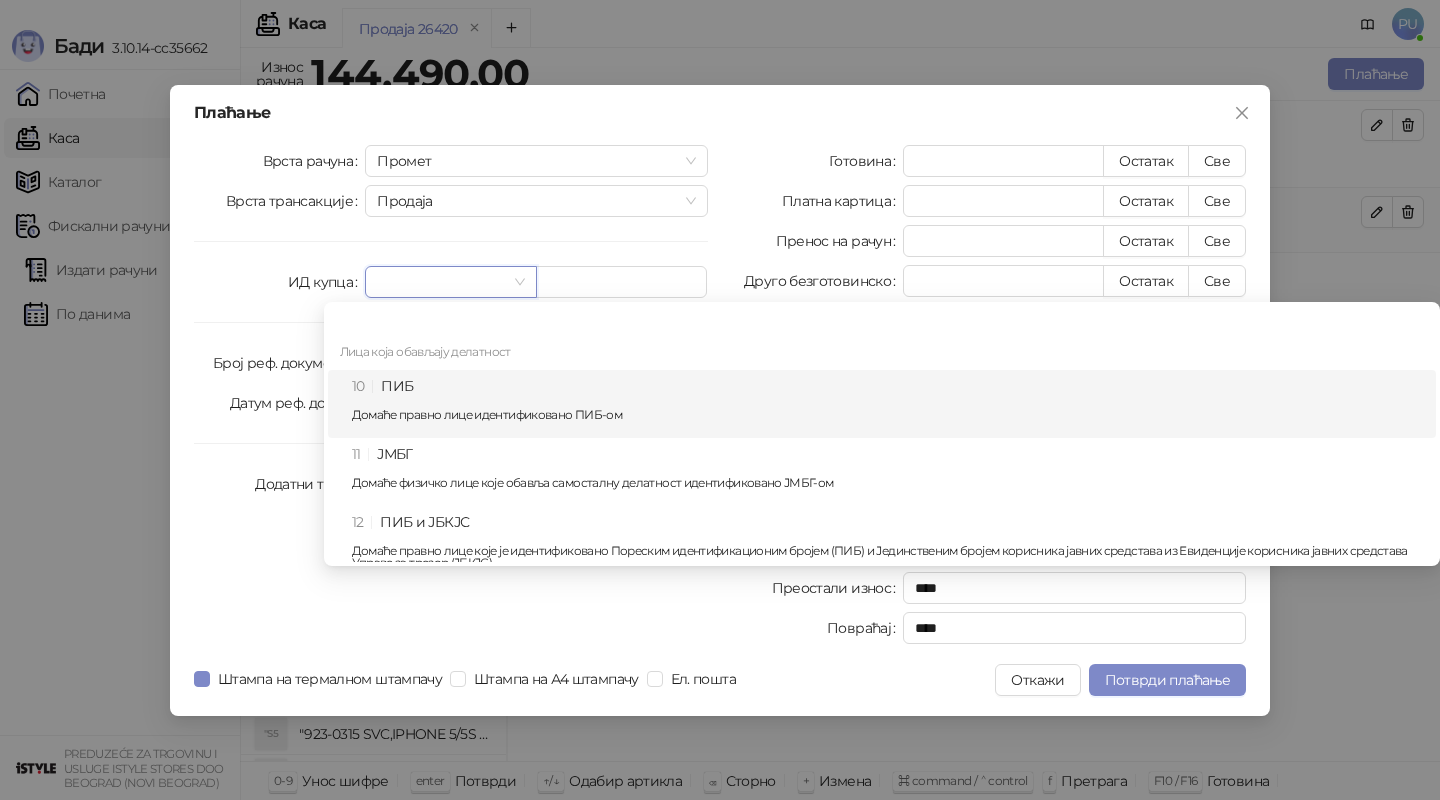 click on "10 ПИБ Домаће правно лице идентификовано ПИБ-ом" at bounding box center [882, 404] 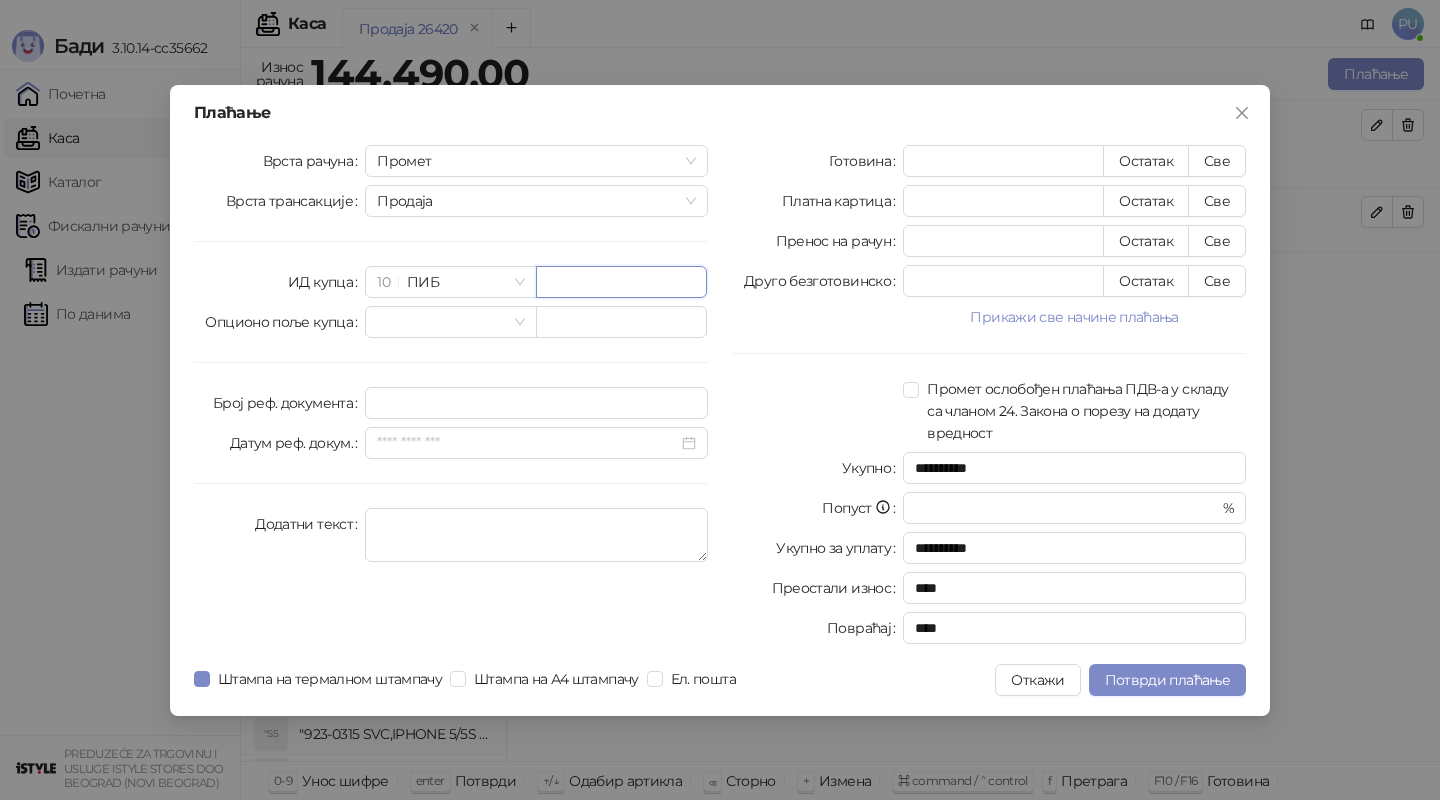 paste on "*********" 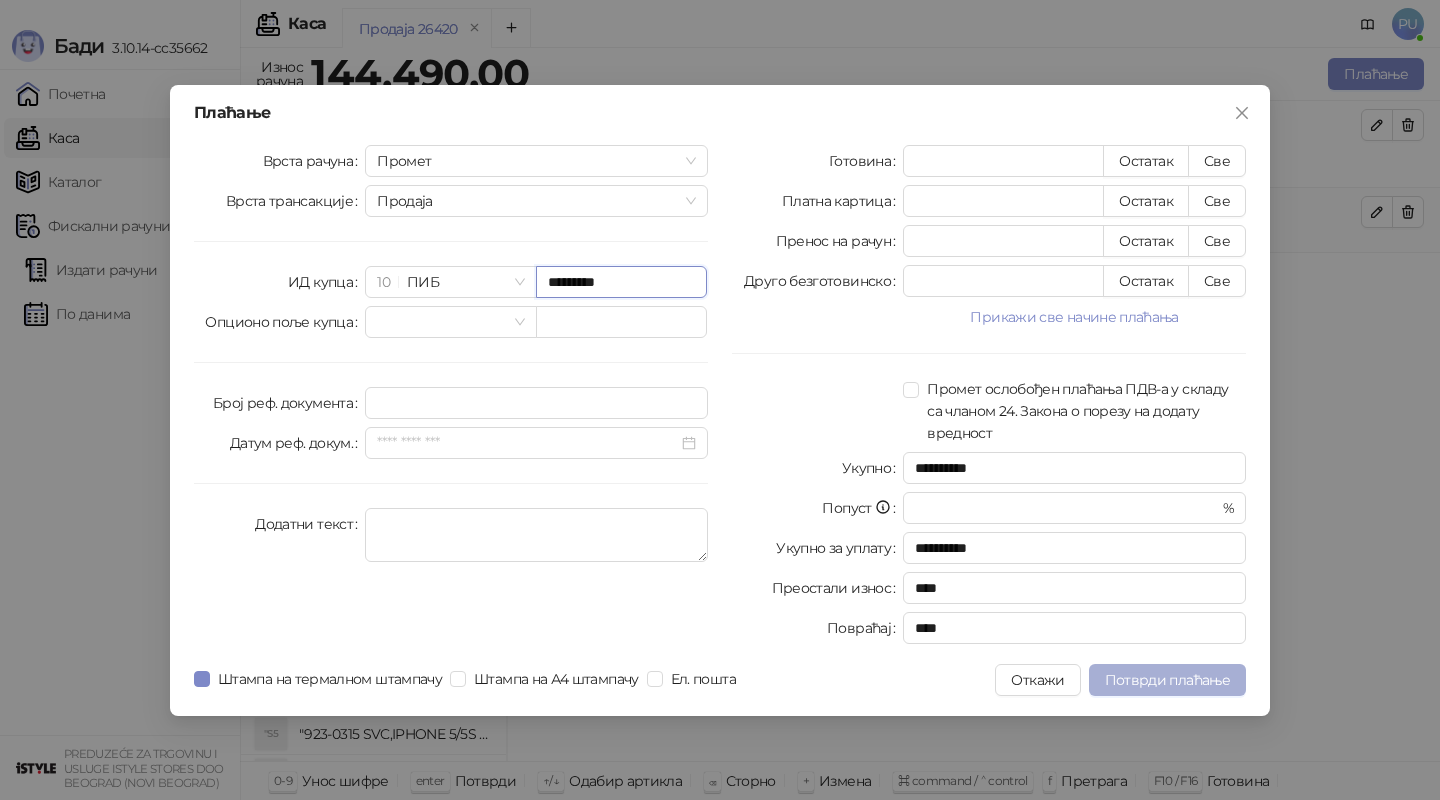 type on "*********" 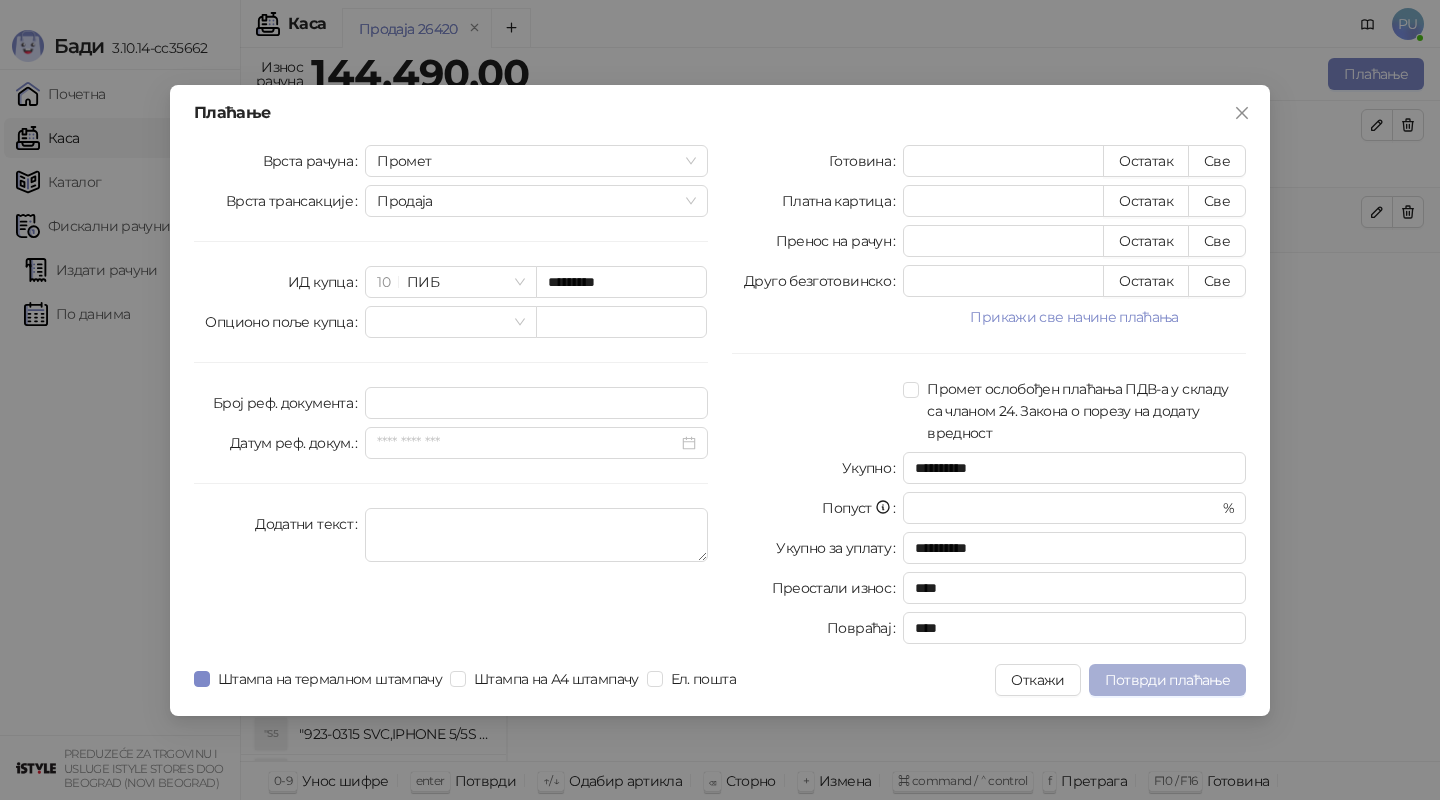 click on "Потврди плаћање" at bounding box center (1167, 680) 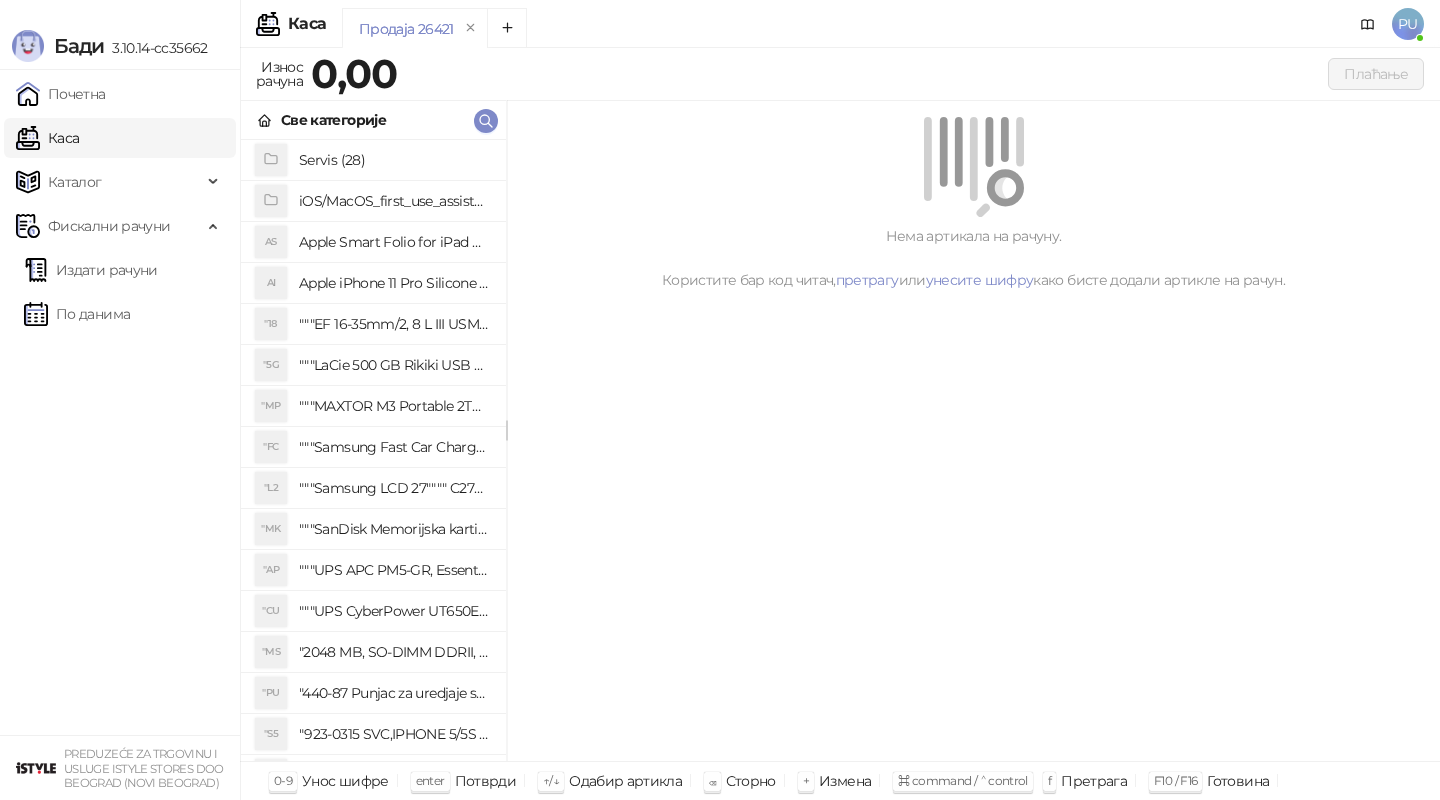 click on "Све категорије" at bounding box center (373, 120) 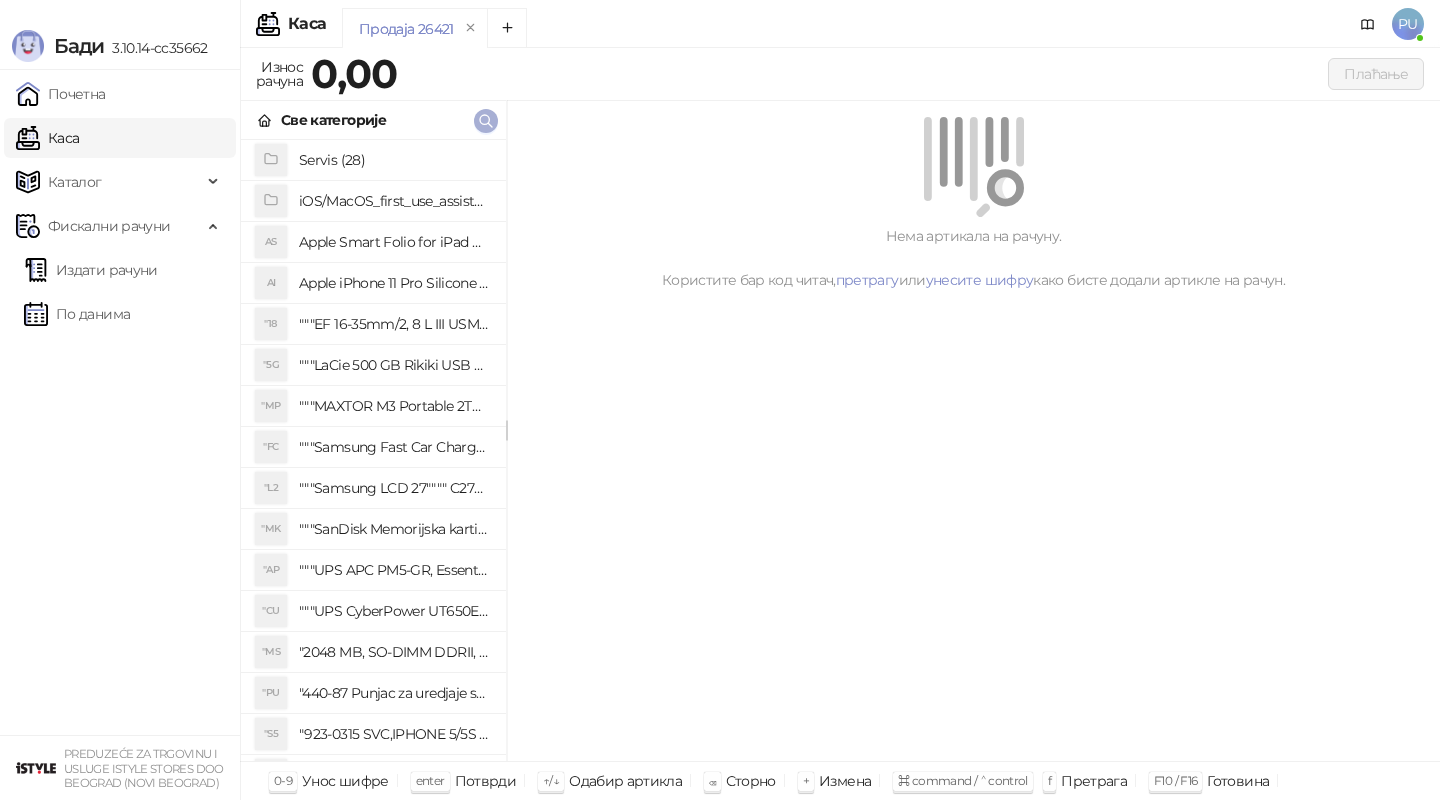 click 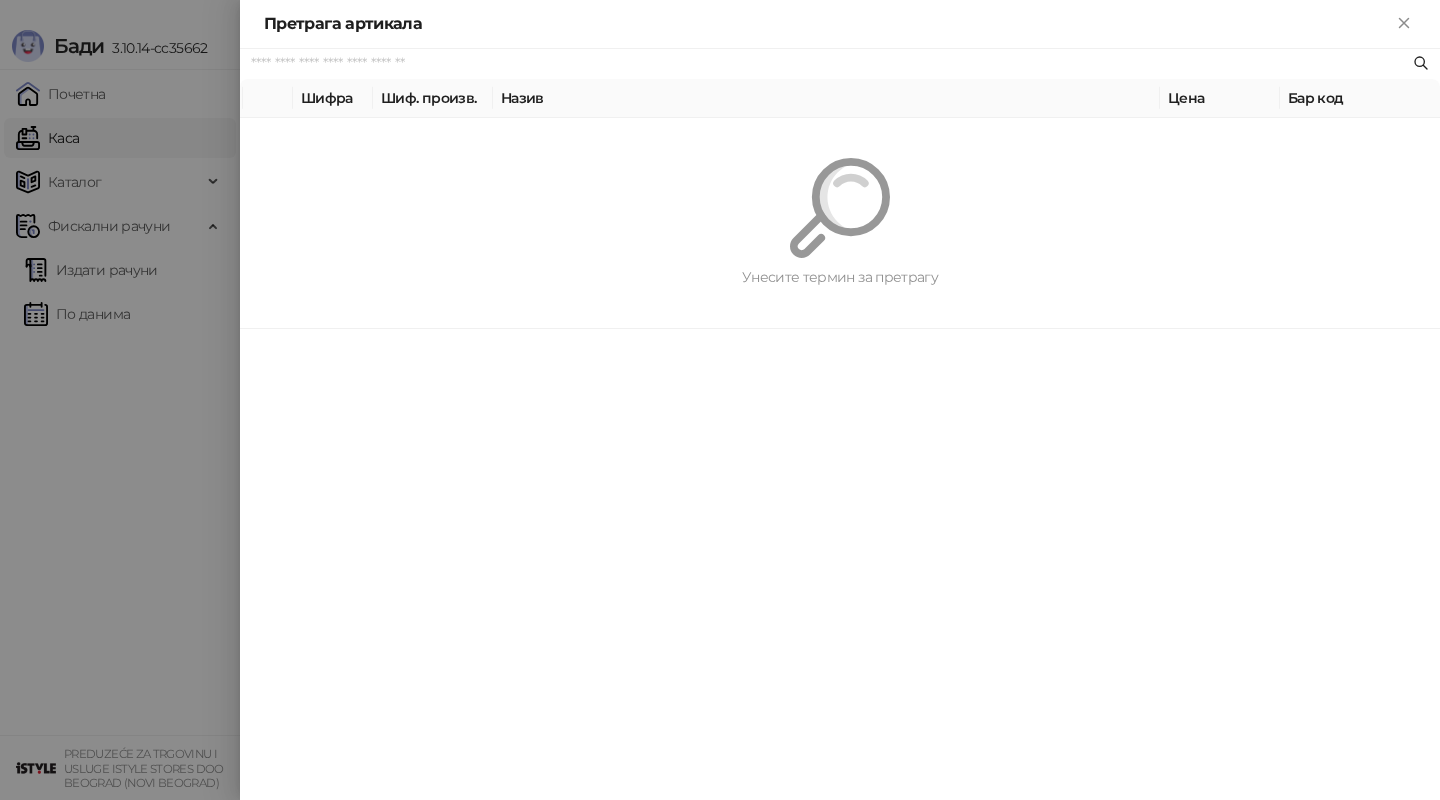 paste on "*********" 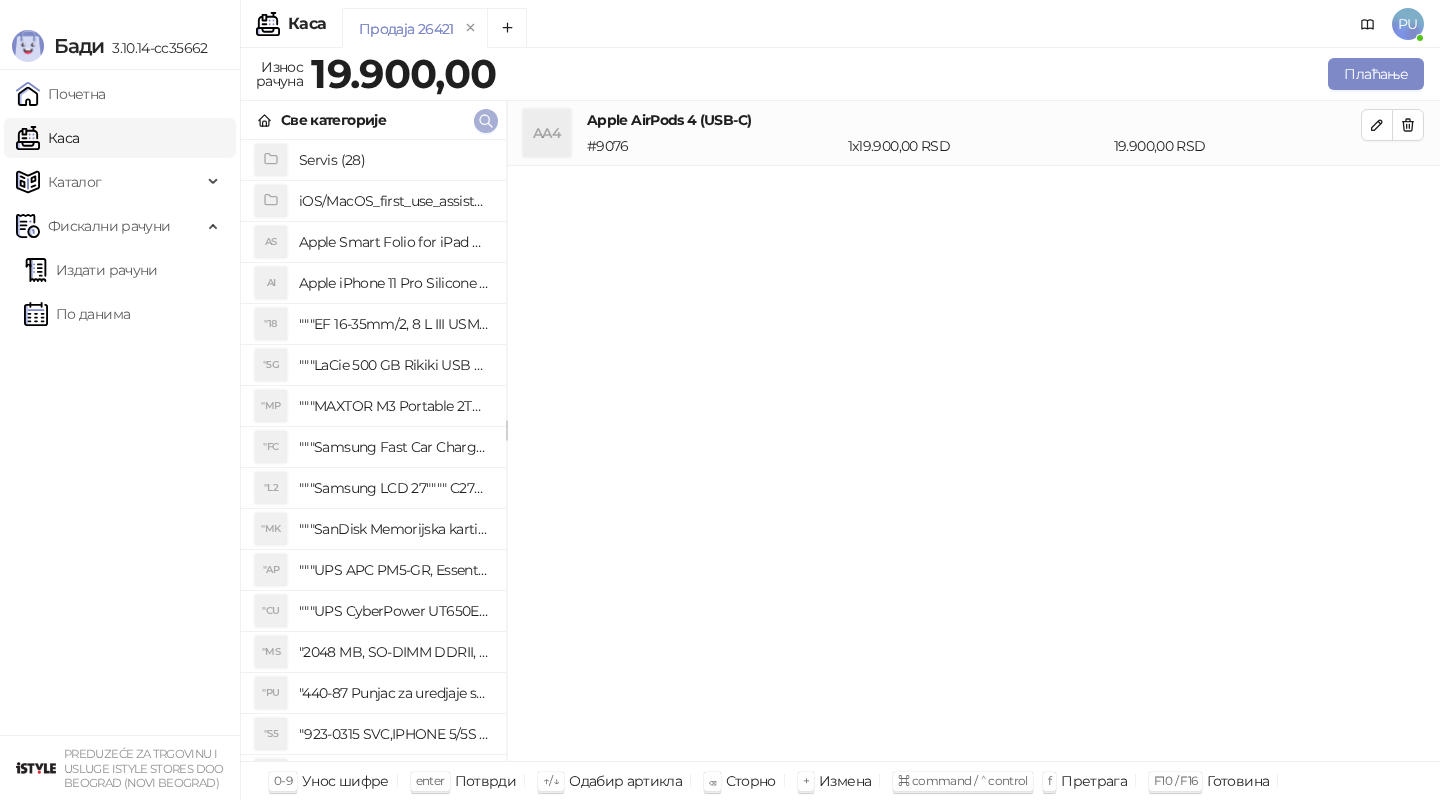 click at bounding box center [486, 121] 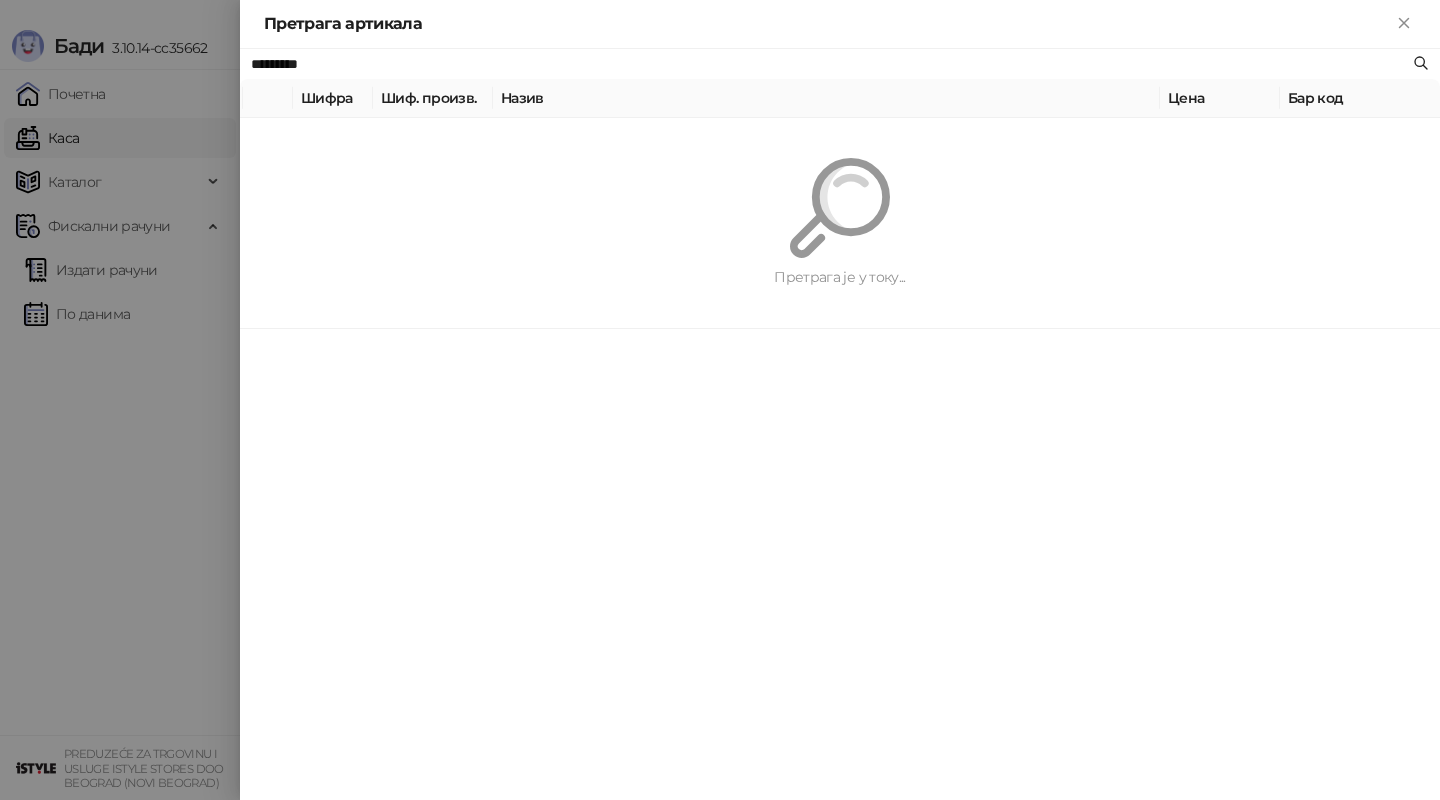 paste 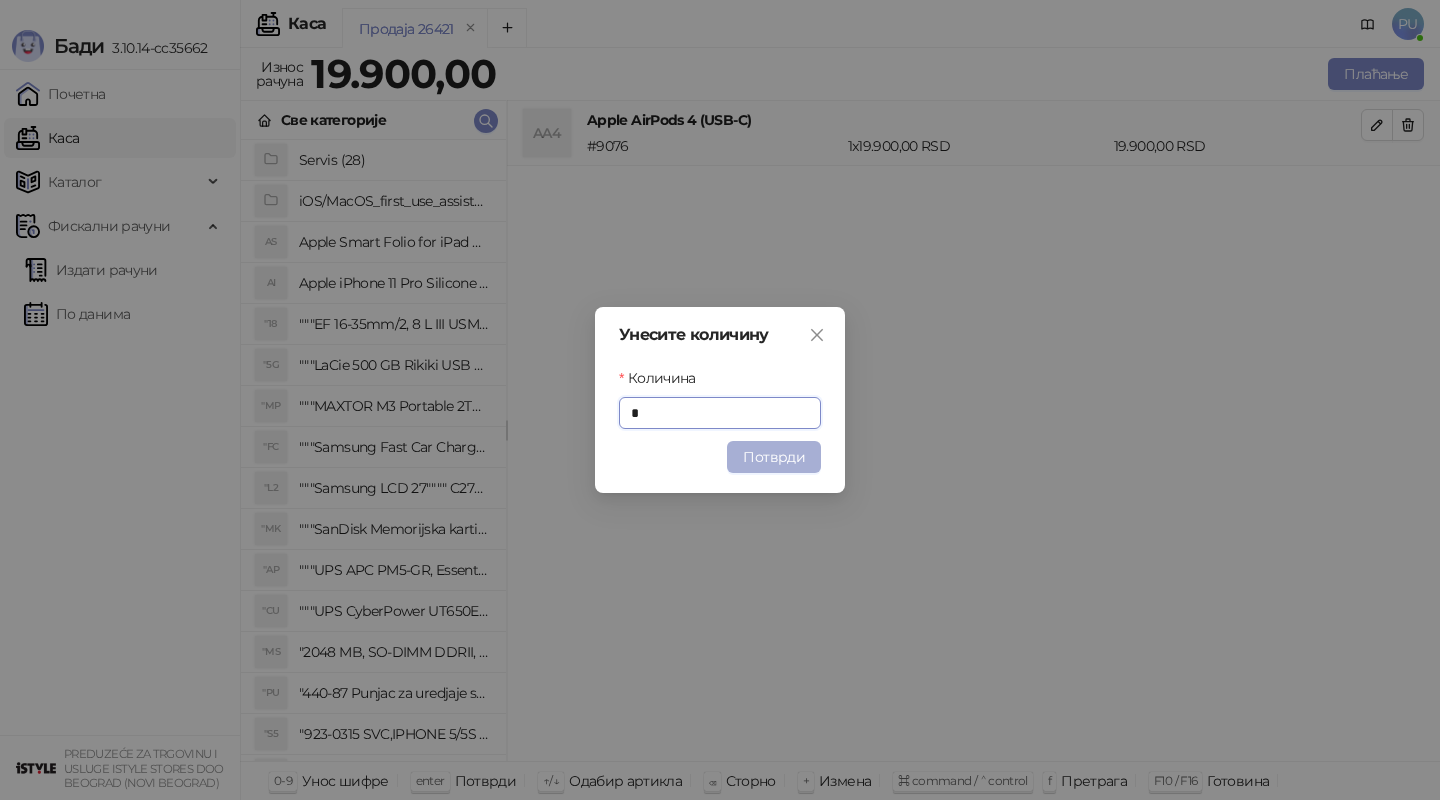click on "Потврди" at bounding box center [774, 457] 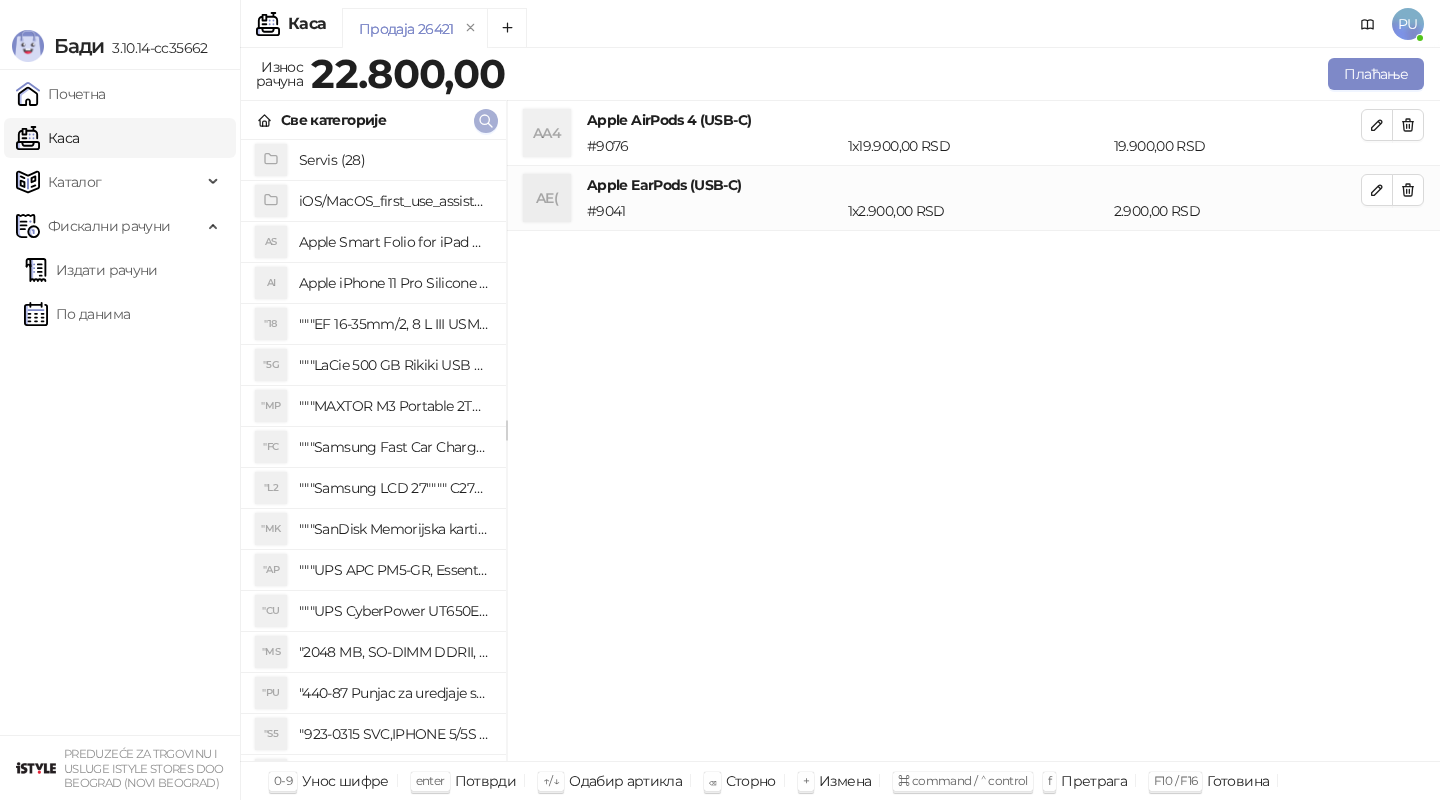 click 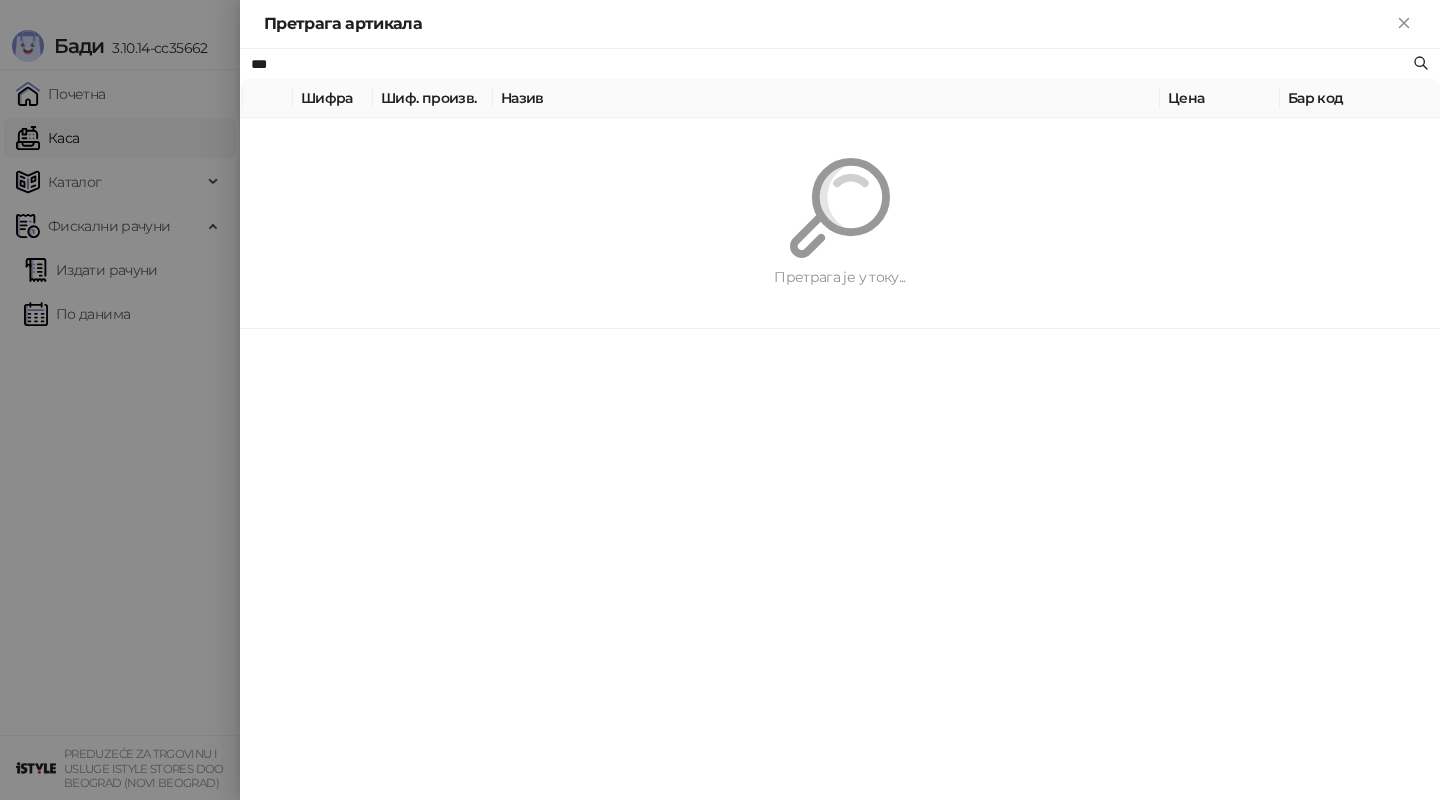 type on "***" 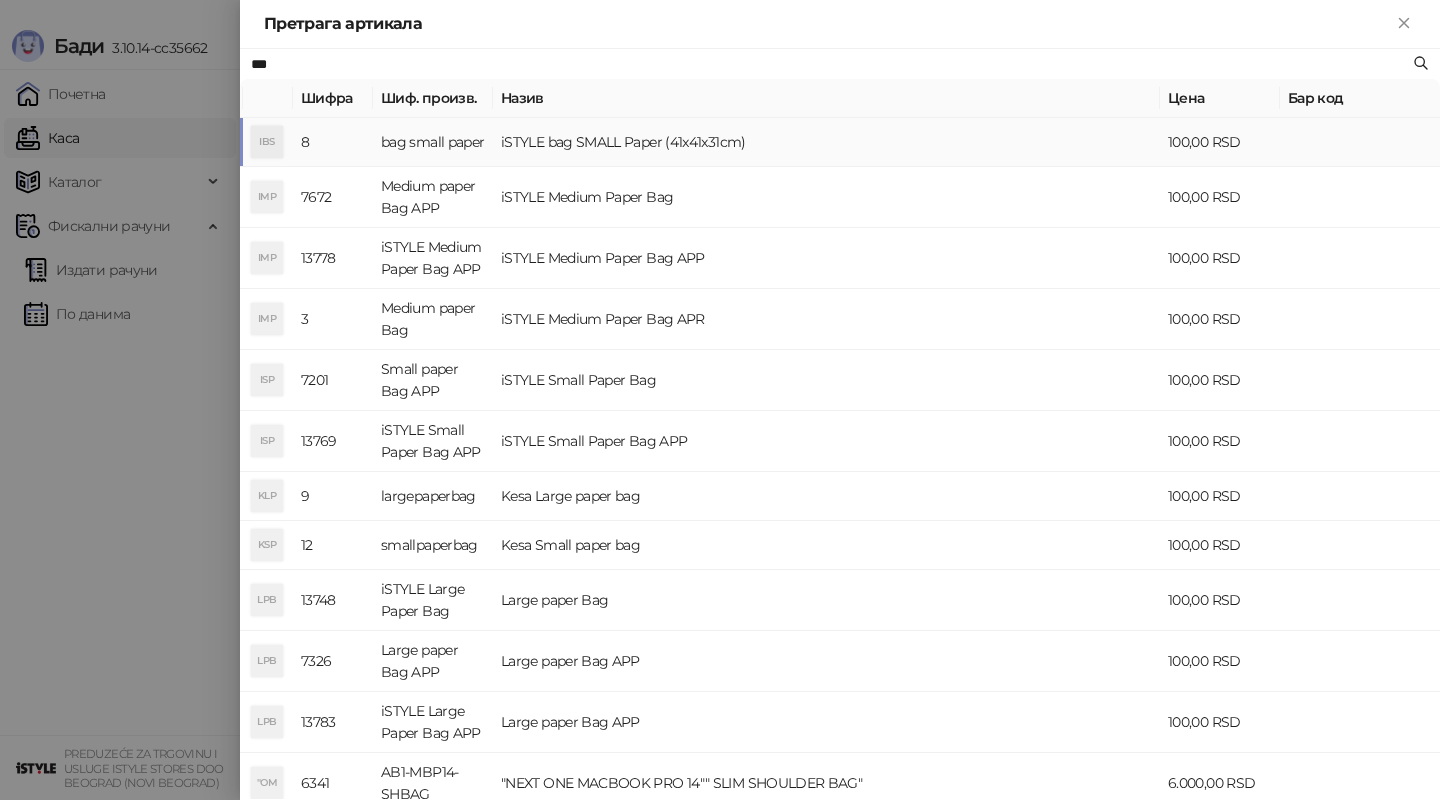 click on "iSTYLE bag SMALL Paper (41x41x31cm)" at bounding box center (826, 142) 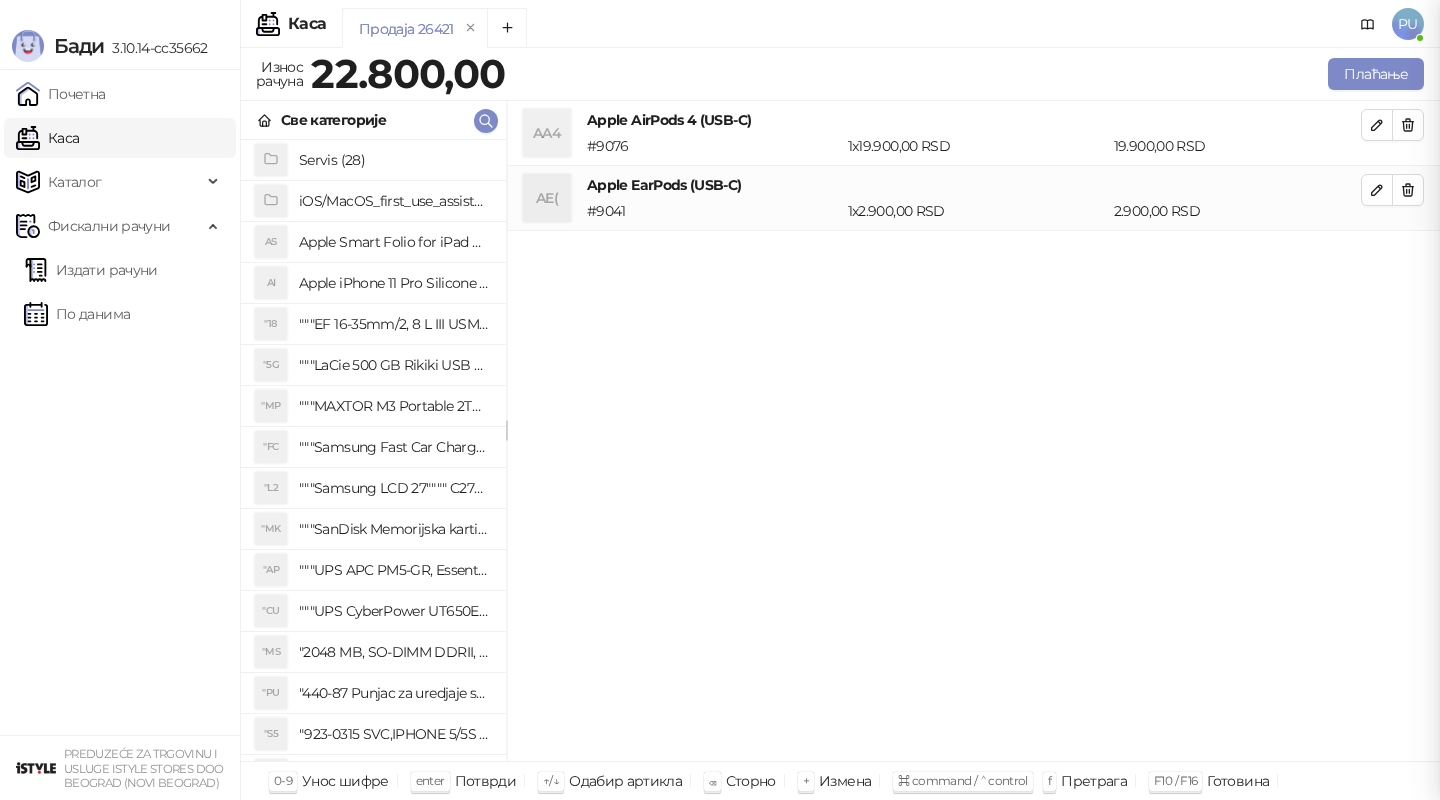 click on "PREDUZEĆE ZA TRGOVINU I USLUGE ISTYLE STORES DOO BEOGRAD (NOVI BEOGRAD) Каса PU Продаја [NUMBER] Износ рачуна [PRICE] Плаћање Све категорије Servis (28) iOS/MacOS_first_use_assistance (4) AS Apple Smart Folio for iPad mini (A17 Pro) - Sage AI Apple iPhone 11 Pro Silicone Case - Black "18 """EF [NUMBER]mm/2, 8 L III USM""" "5G """LaCie [NUMBER] GB Rikiki USB 3.0 / Ultra Compact & Resistant aluminum / USB 3.0 / 2.5""""""" "MP """MAXTOR M3 Portable [NUMBER]TB 2.5"""" crni eksterni hard disk HX-M201TCB/GM""" "FC """Samsung Fast Car Charge Adapter, brzi auto punja_, boja crna""" "L2 """Samsung LCD 27"""" C27F390FHUXEN""" "MK """SanDisk Memorijska kartica [NUMBER]GB microSDXC sa SD adapterom SDSQXA1-[NUMBER]-GN6MA - Extreme PLUS, A2, UHS-I, V30, U3, Class 10, Brzina _itanja 160 MB/s, Brzina upisa 90 MB/s""" "AP "CU "MS "PU "S5 "SD "3S "3S "3S "3S "M3 "W3 "W3" at bounding box center [720, 400] 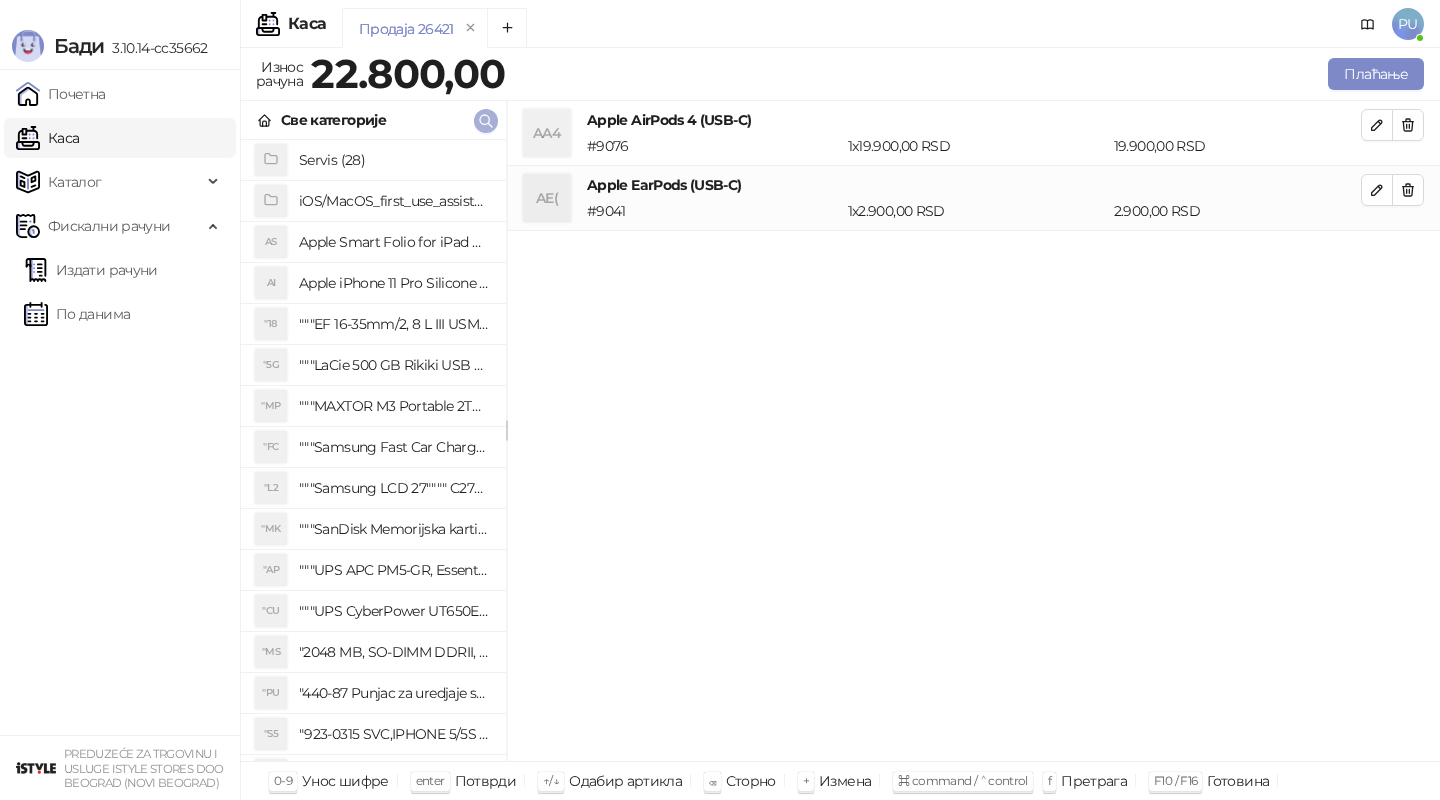 click 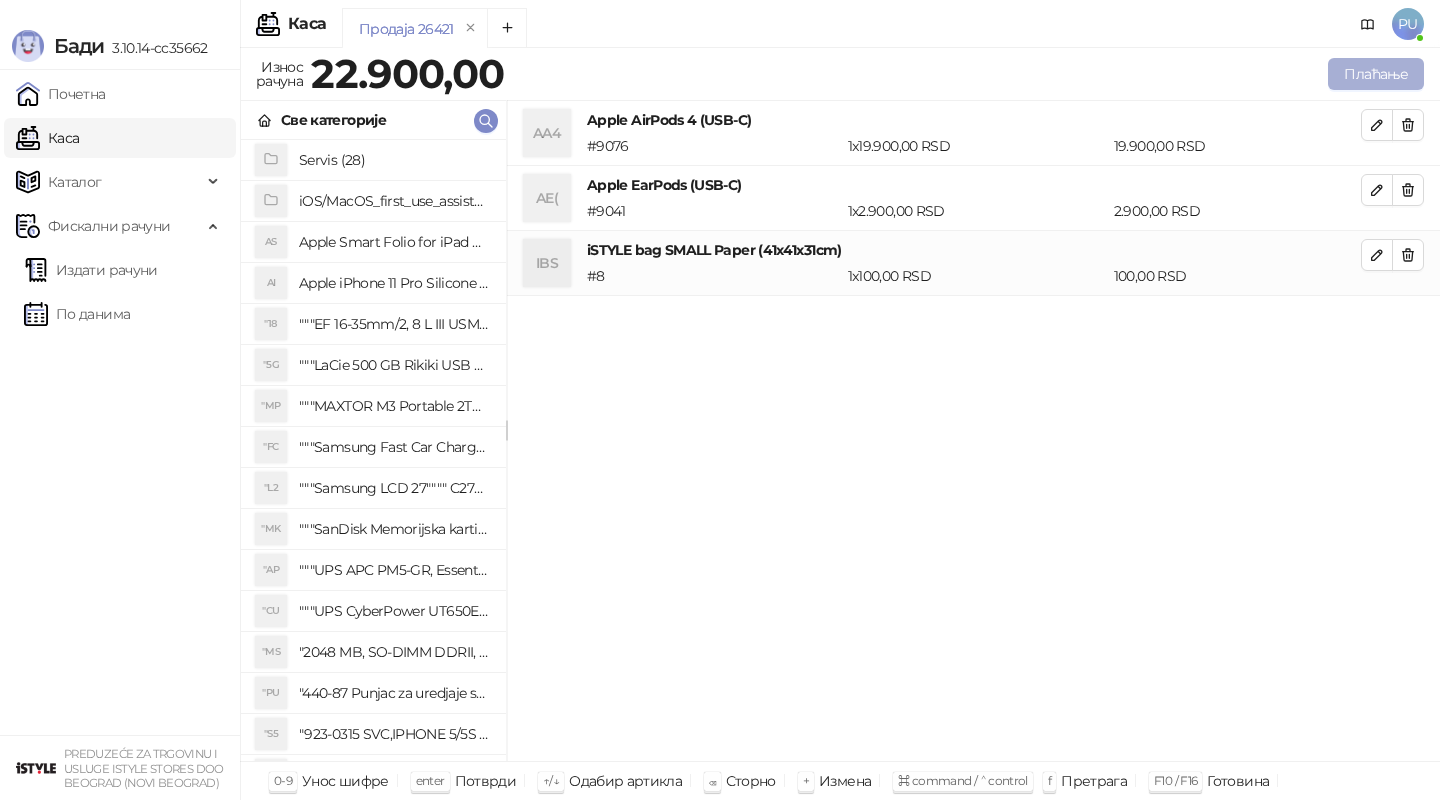click on "Плаћање" at bounding box center [1376, 74] 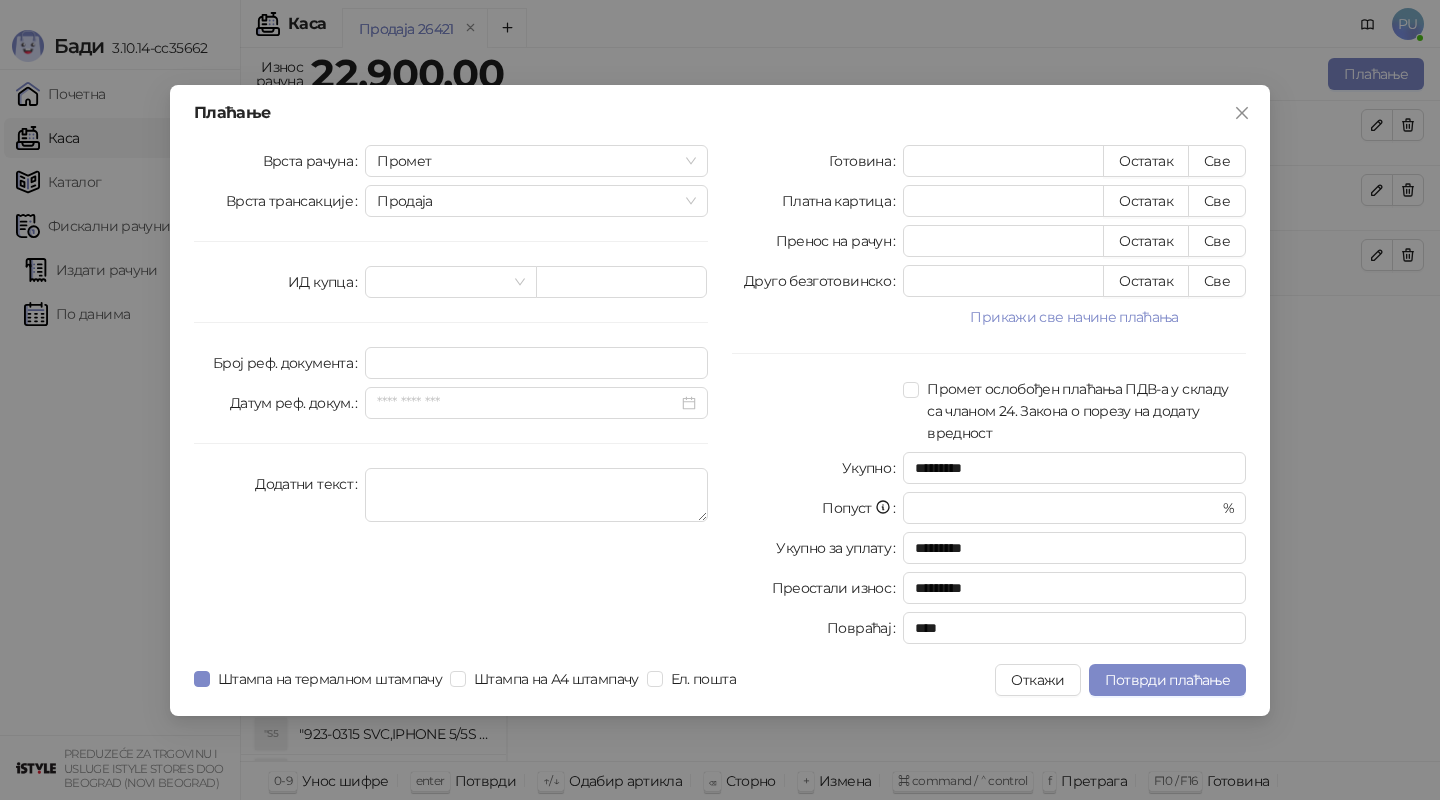 click on "Готовина * Остатак Све Платна картица * Остатак Све Пренос на рачун * Остатак Све Друго безготовинско * Остатак Све Прикажи све начине плаћања Чек * Остатак Све Ваучер * Остатак Све Инстант плаћање * Остатак Све   Промет ослобођен плаћања ПДВ-а у складу са чланом 24. Закона о порезу на додату вредност Укупно ********* Попуст   * % Укупно за уплату ********* Преостали износ ********* Повраћај ****" at bounding box center [989, 398] 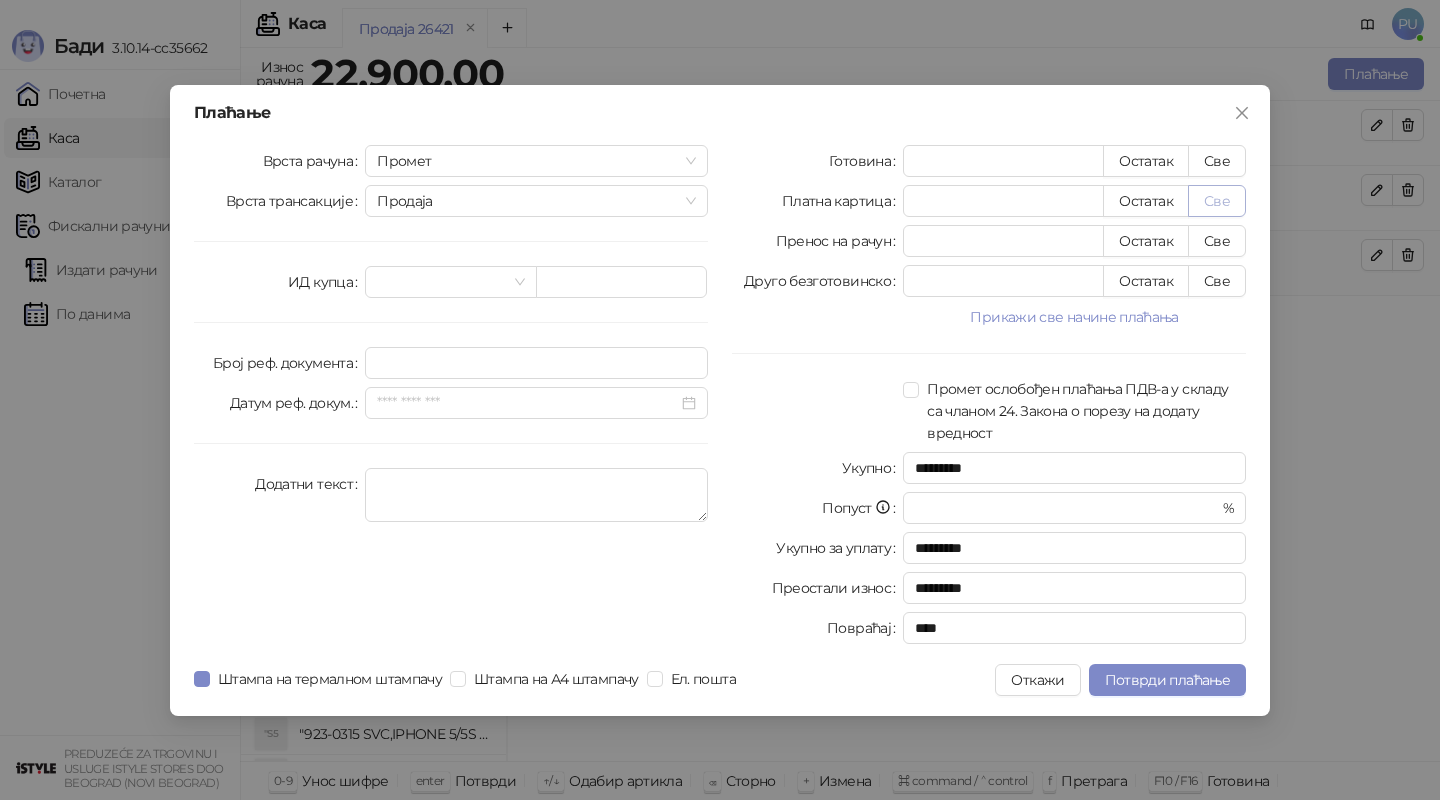 click on "Све" at bounding box center [1217, 201] 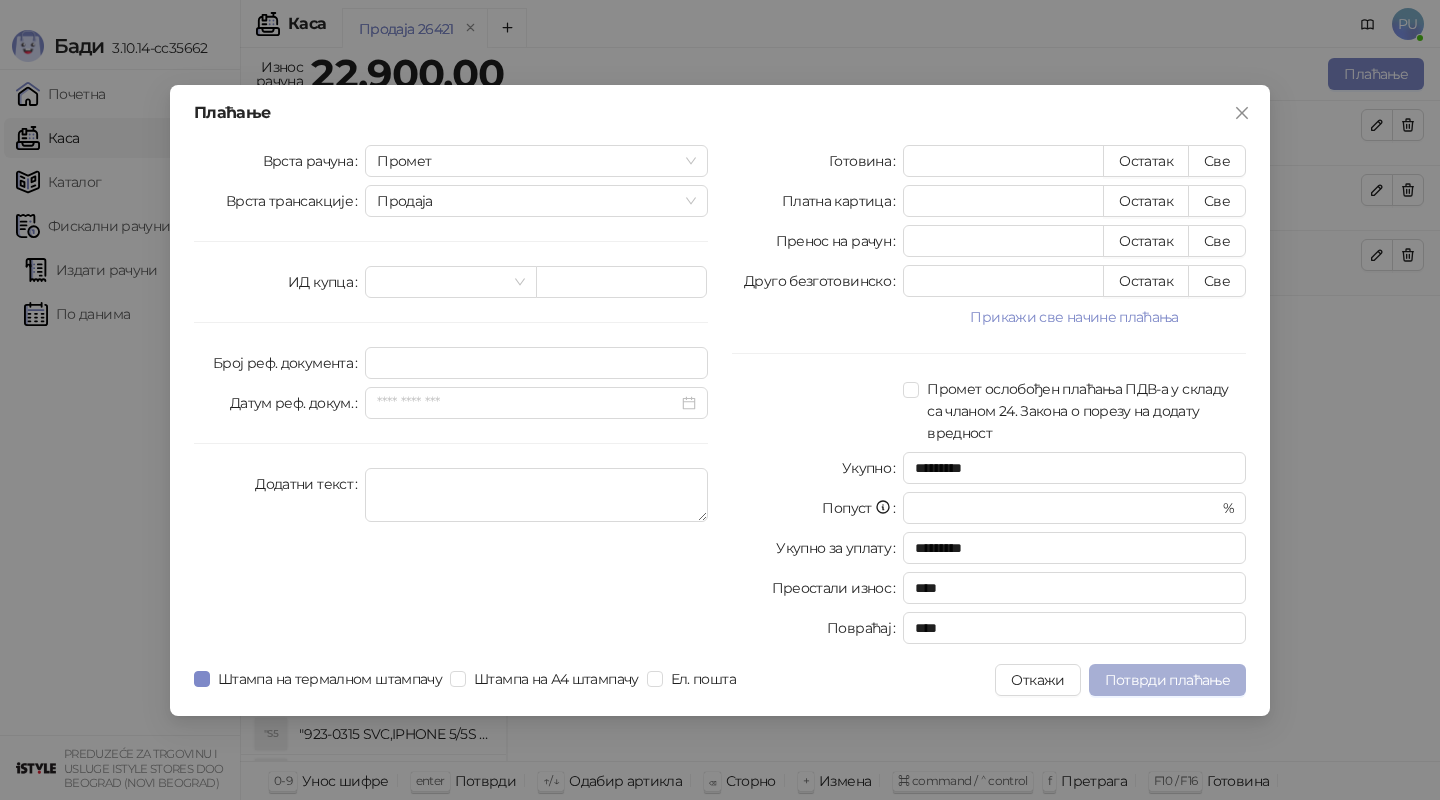 click on "Потврди плаћање" at bounding box center [1167, 680] 